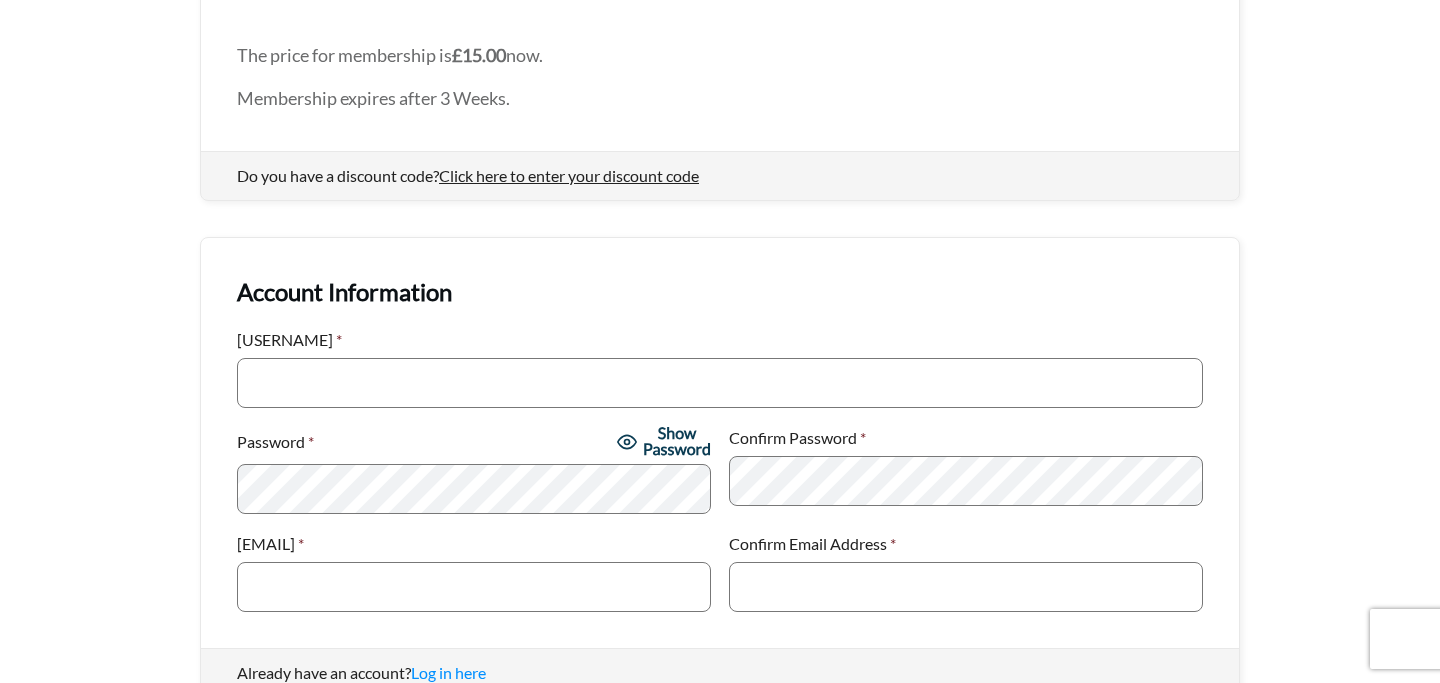 scroll, scrollTop: 724, scrollLeft: 0, axis: vertical 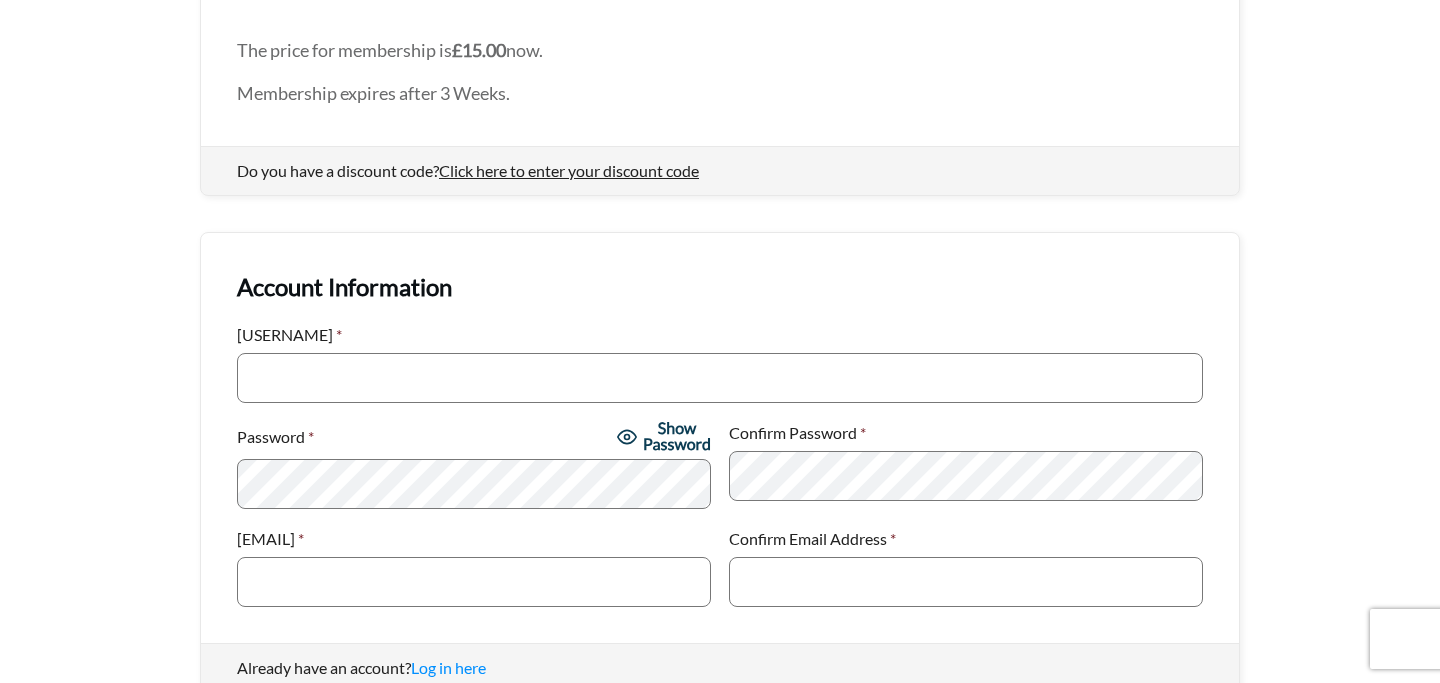 click on "[USERNAME]   *" at bounding box center (720, 378) 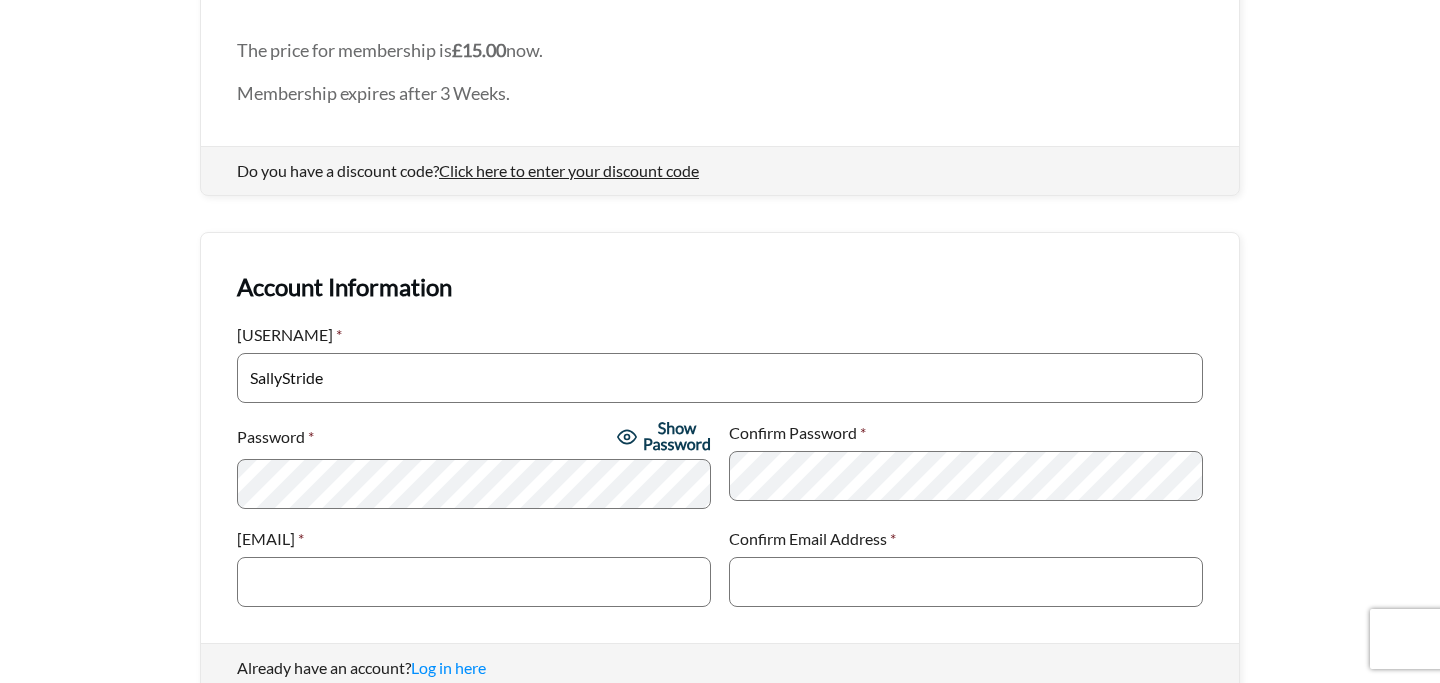 type on "SallyStride" 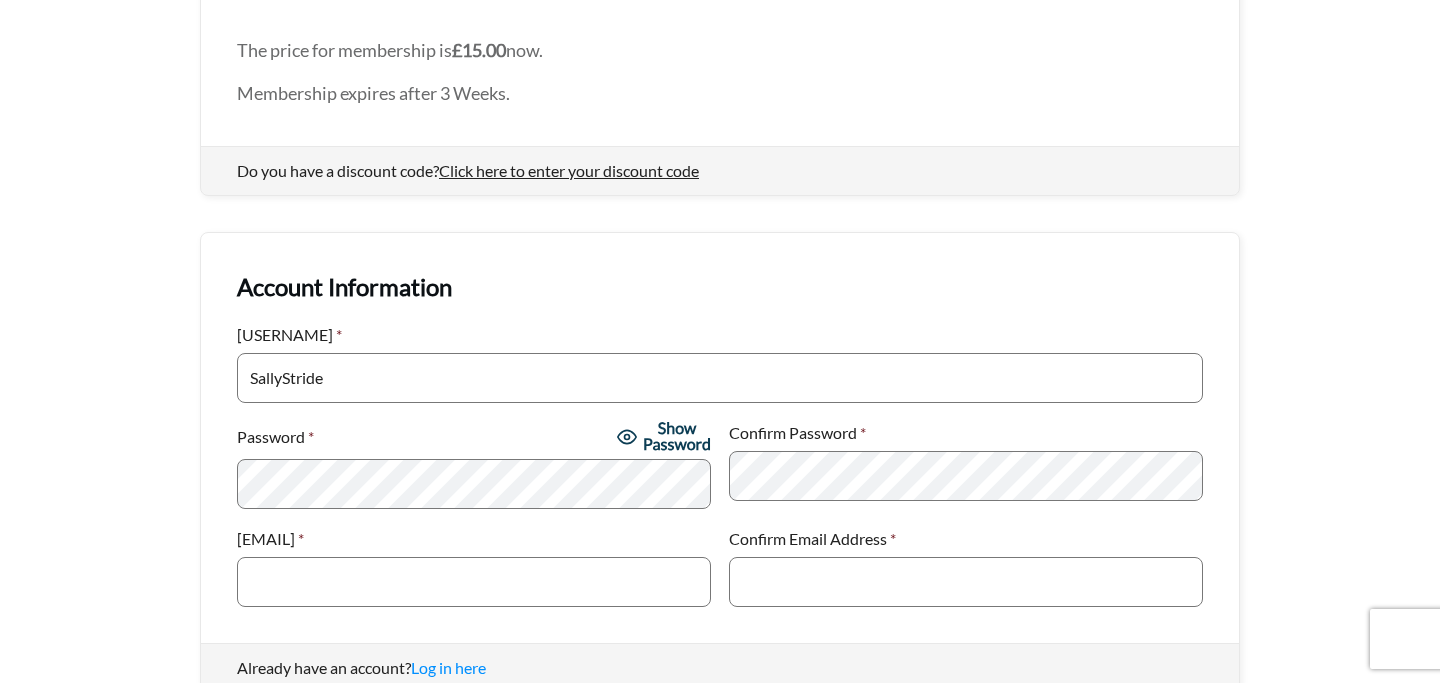 click 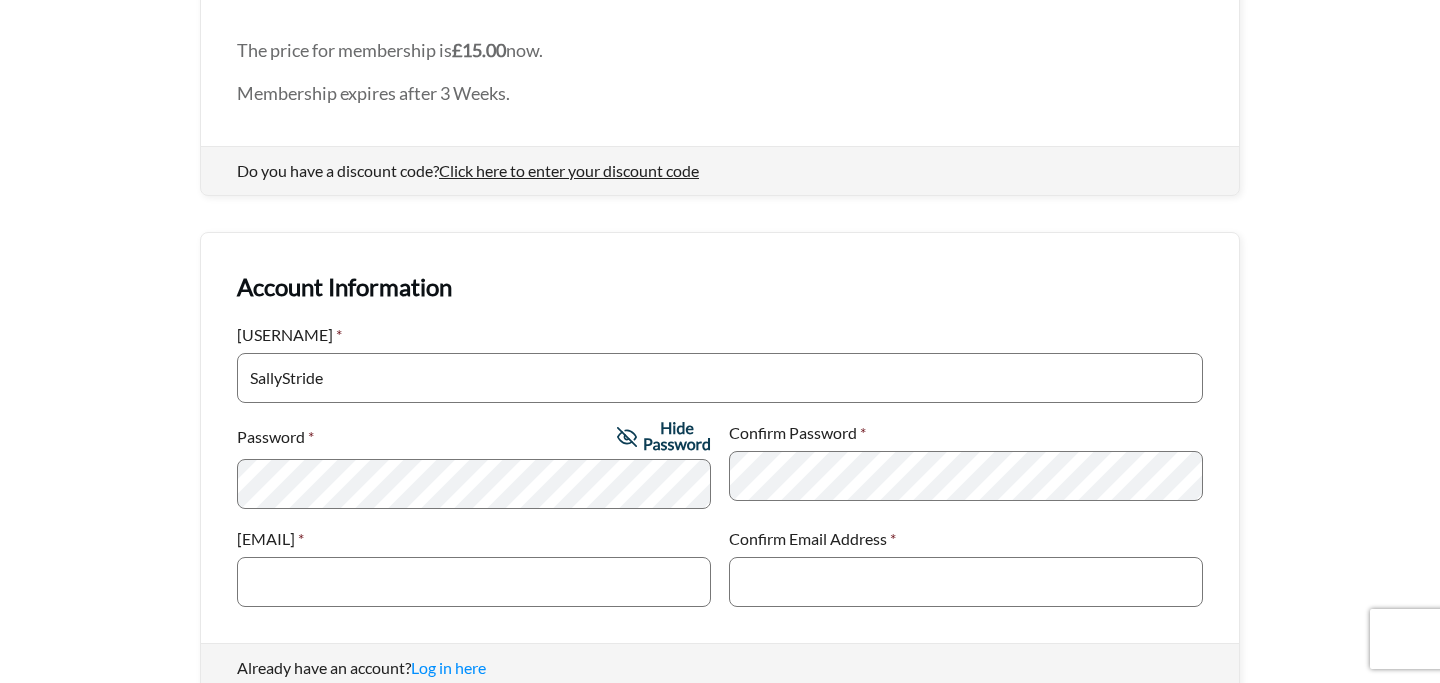 click on "[EMAIL]   *" at bounding box center [474, 582] 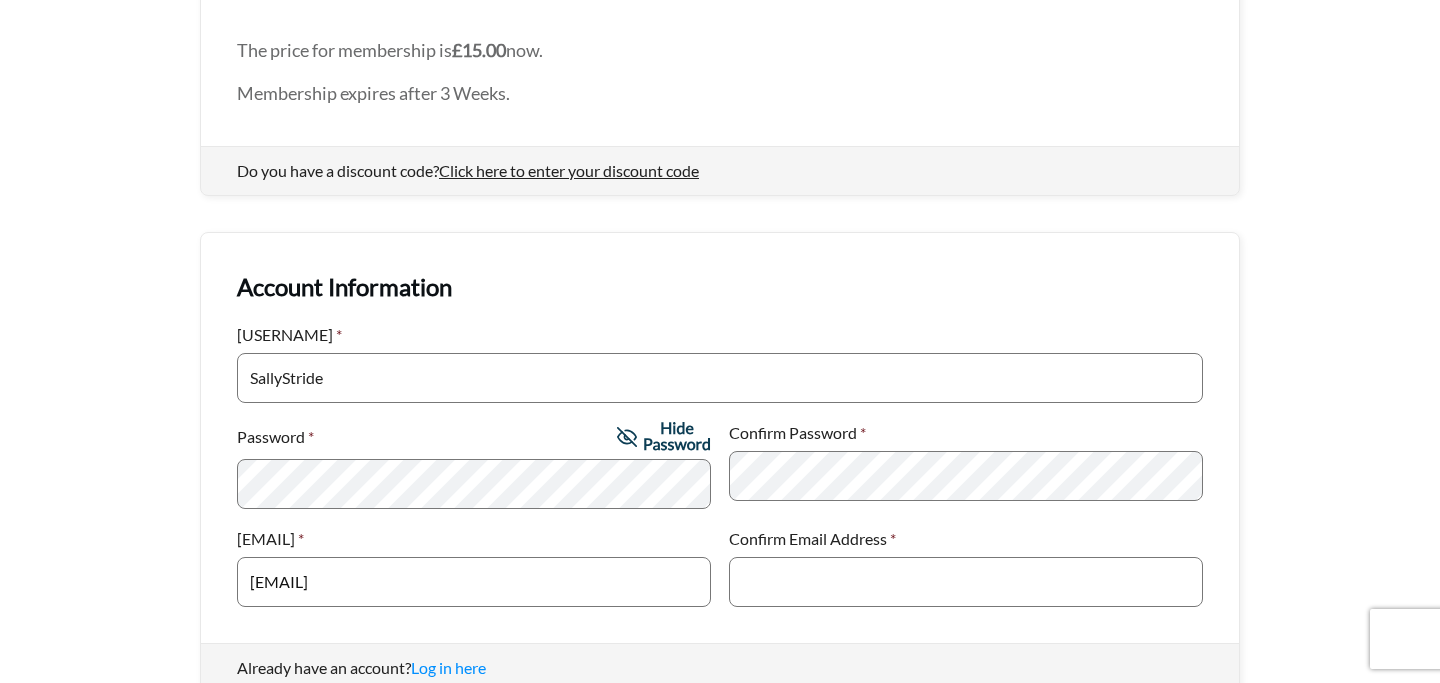 type on "[EMAIL]" 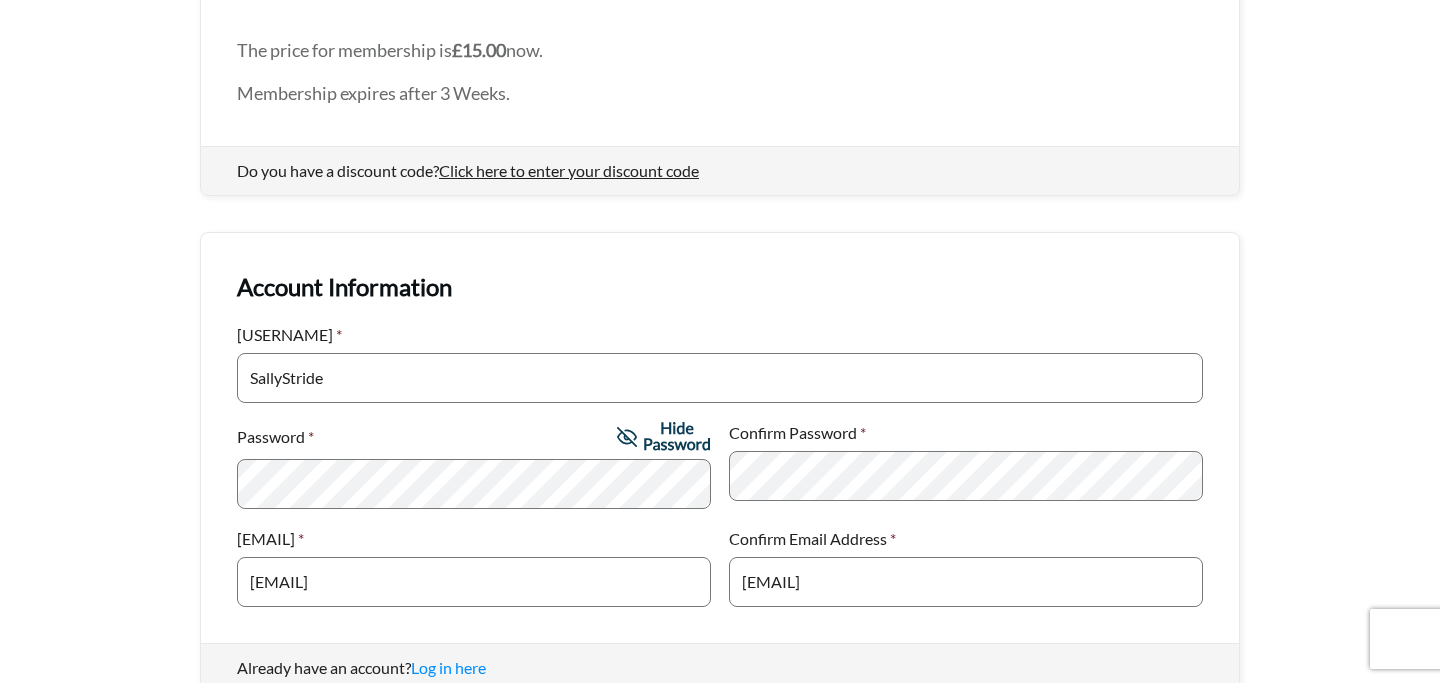 click 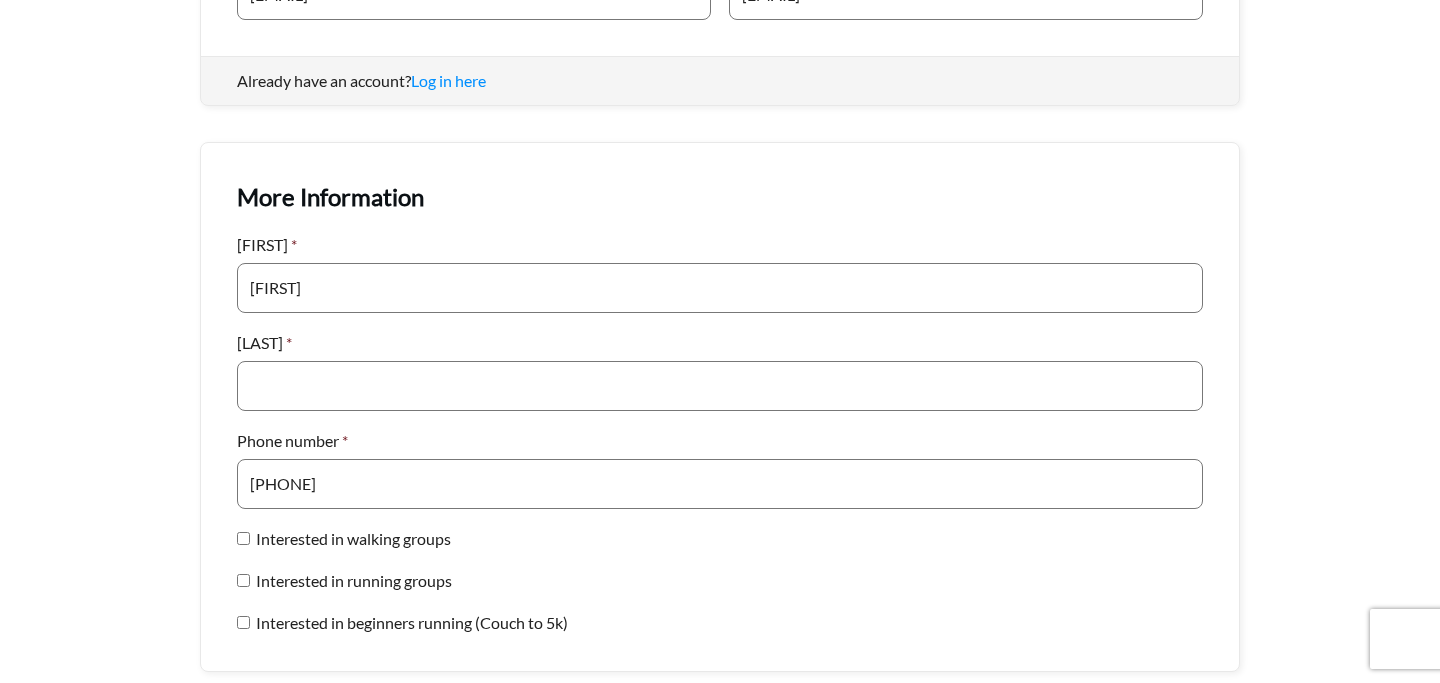 scroll, scrollTop: 1317, scrollLeft: 0, axis: vertical 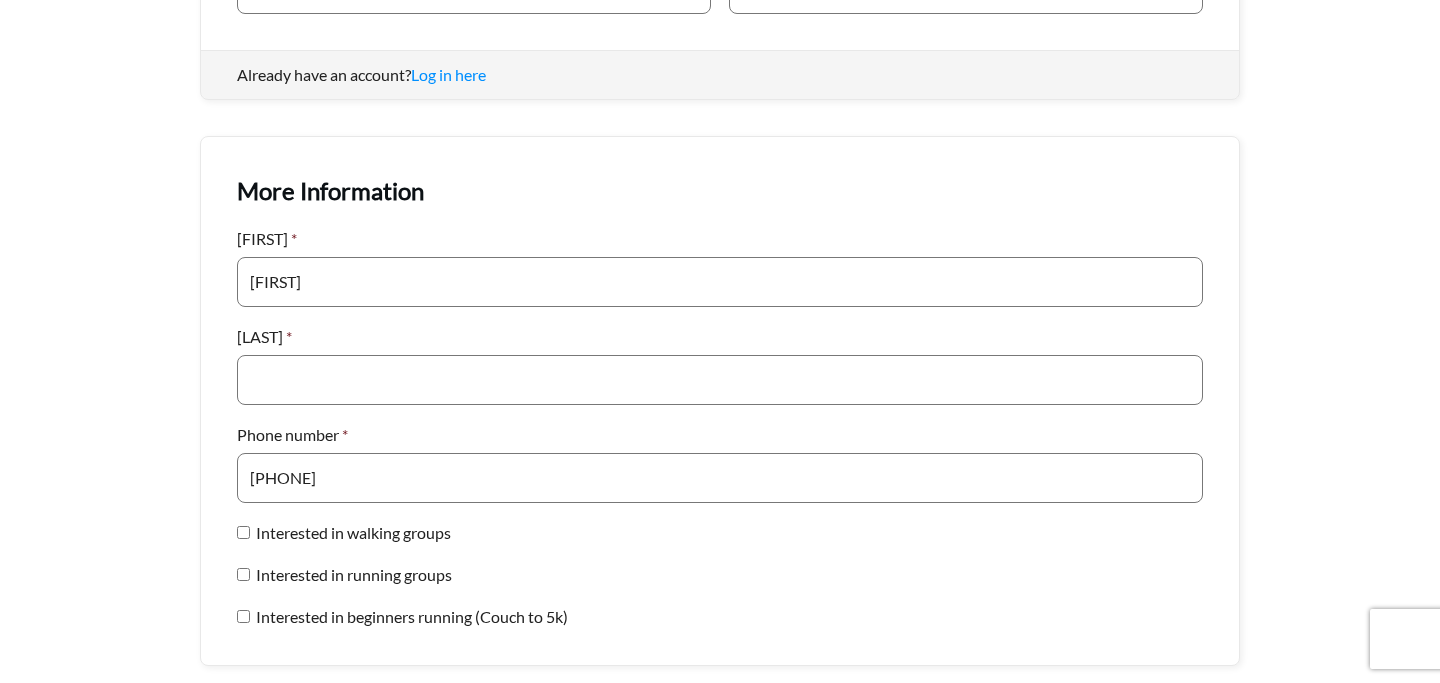 click on "Last name													   *" at bounding box center [720, 380] 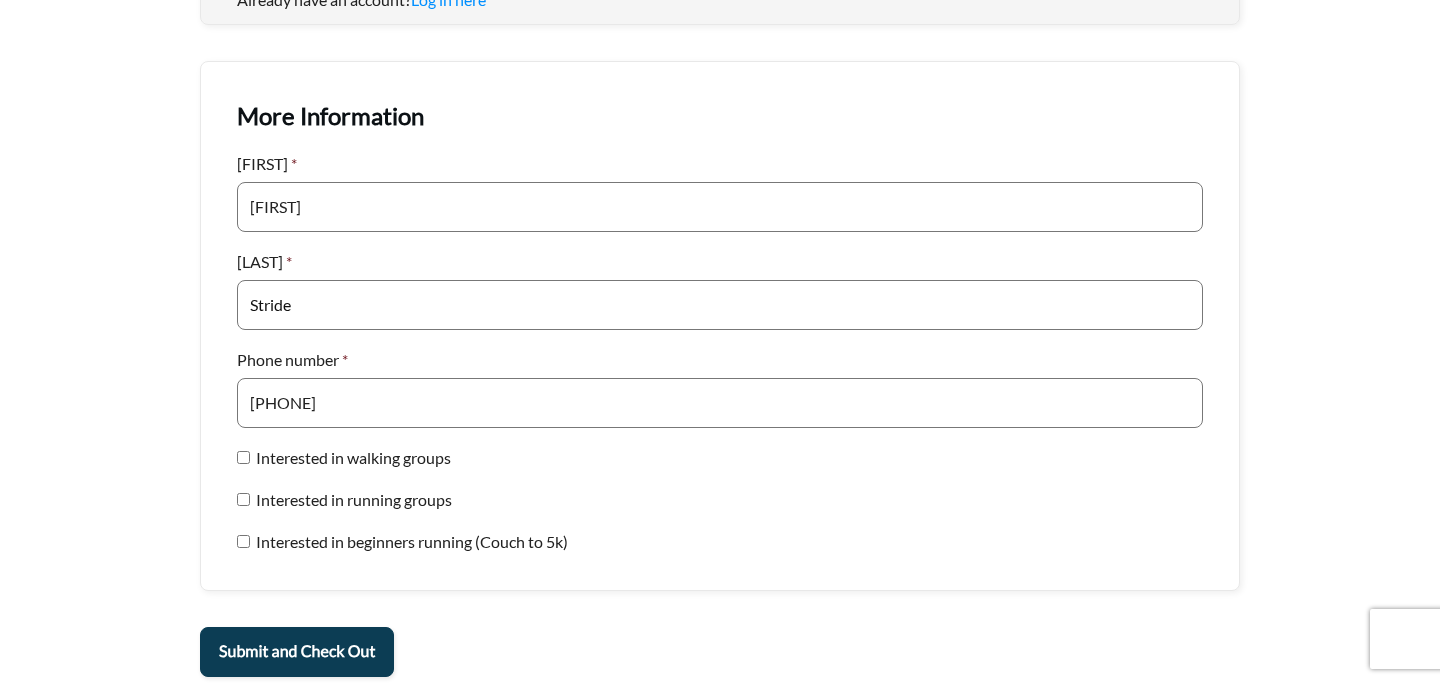 scroll, scrollTop: 1438, scrollLeft: 0, axis: vertical 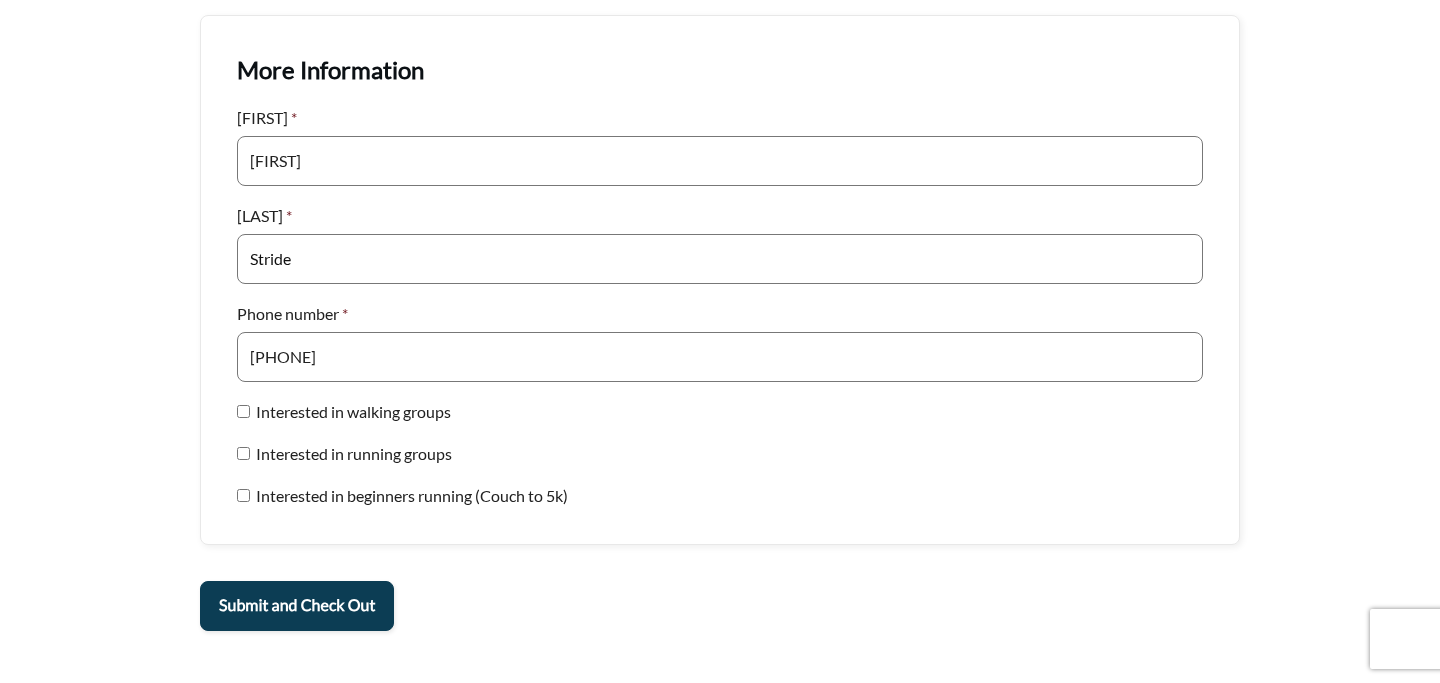 type on "Stride" 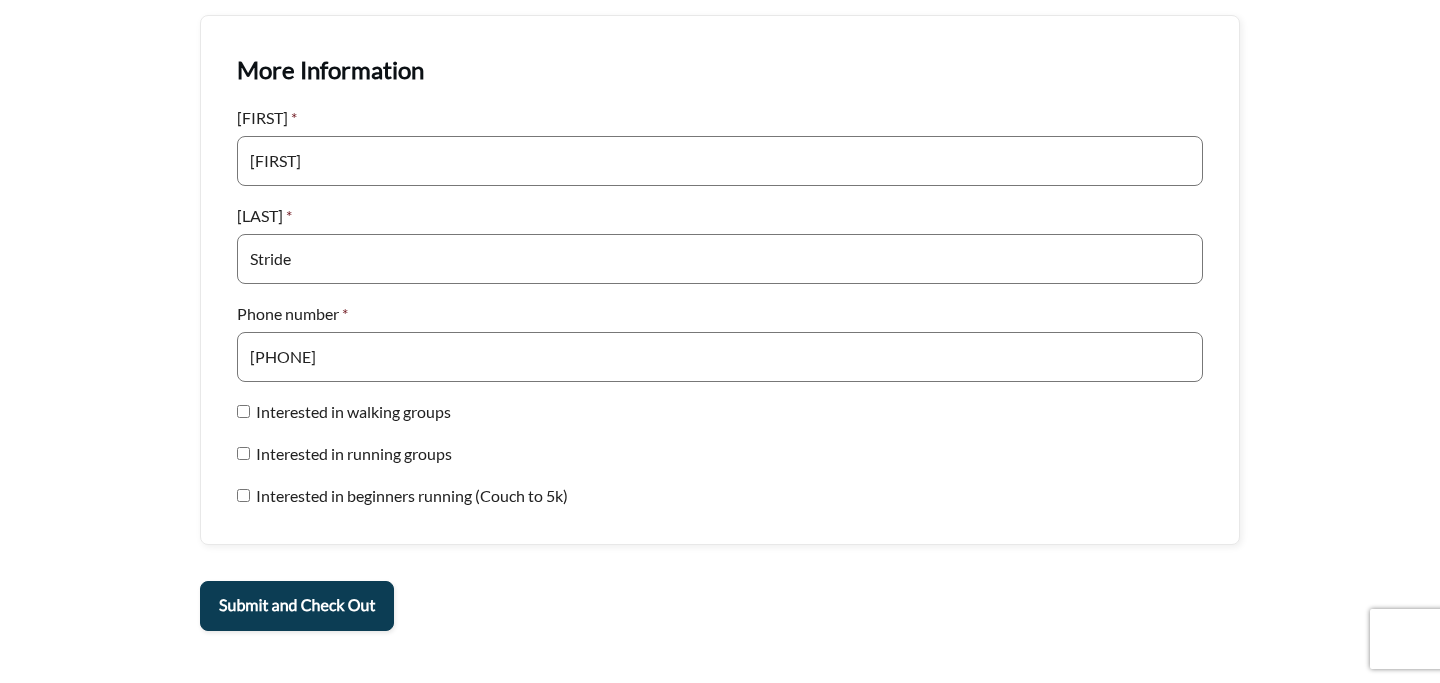 click on "Interested in walking groups" at bounding box center (243, 411) 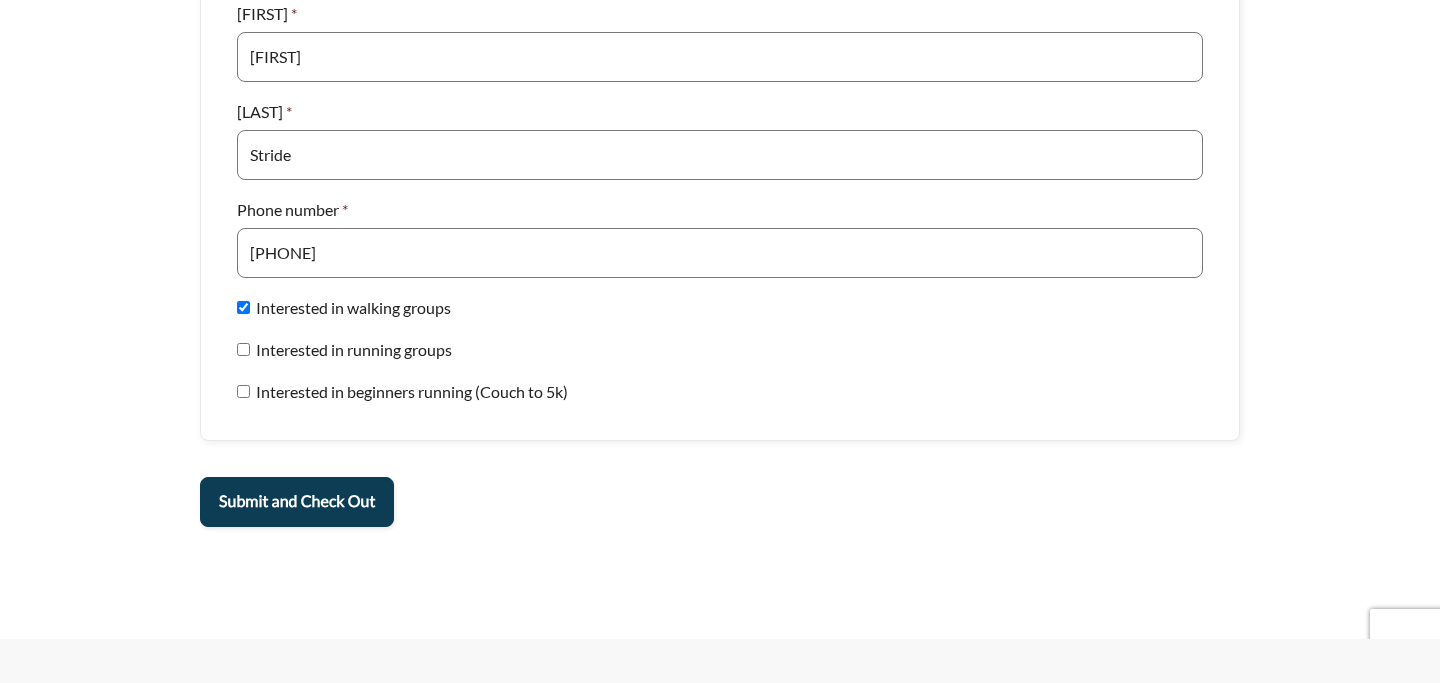 scroll, scrollTop: 1552, scrollLeft: 0, axis: vertical 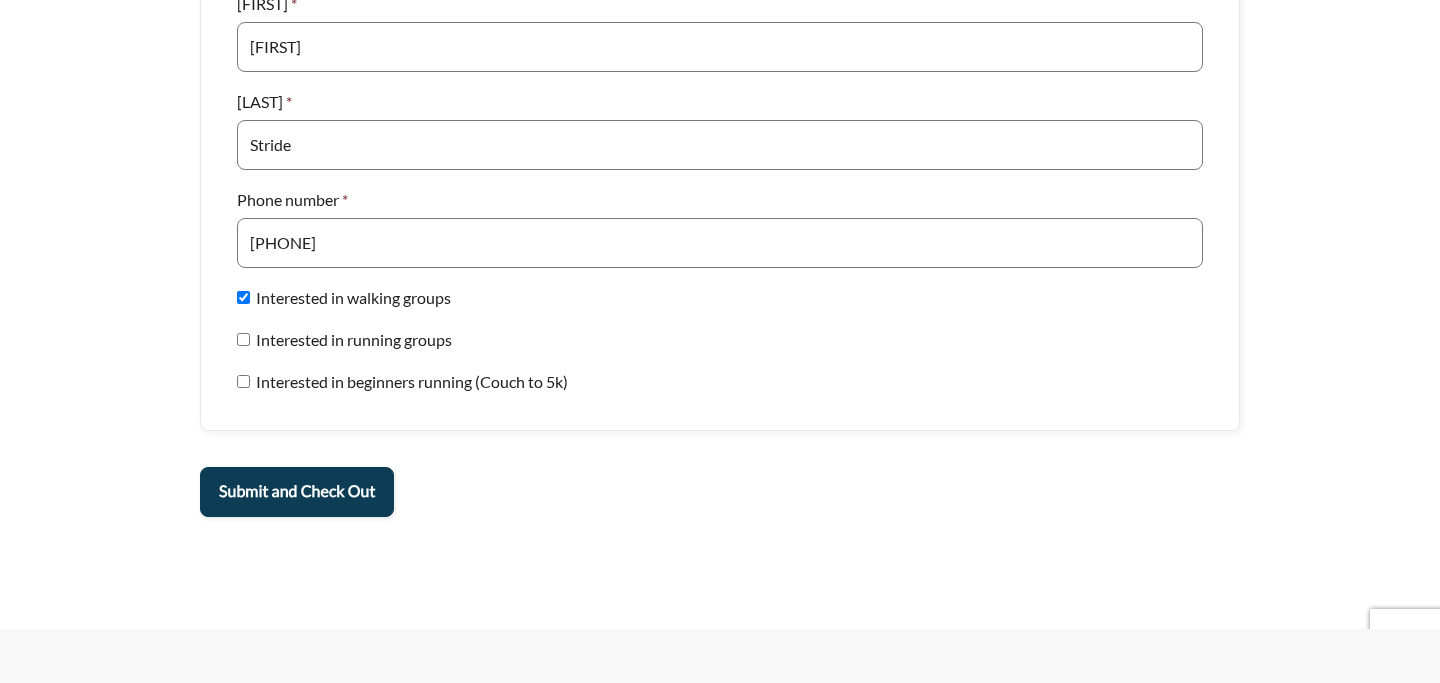 click on "Submit and Check Out" at bounding box center (297, 492) 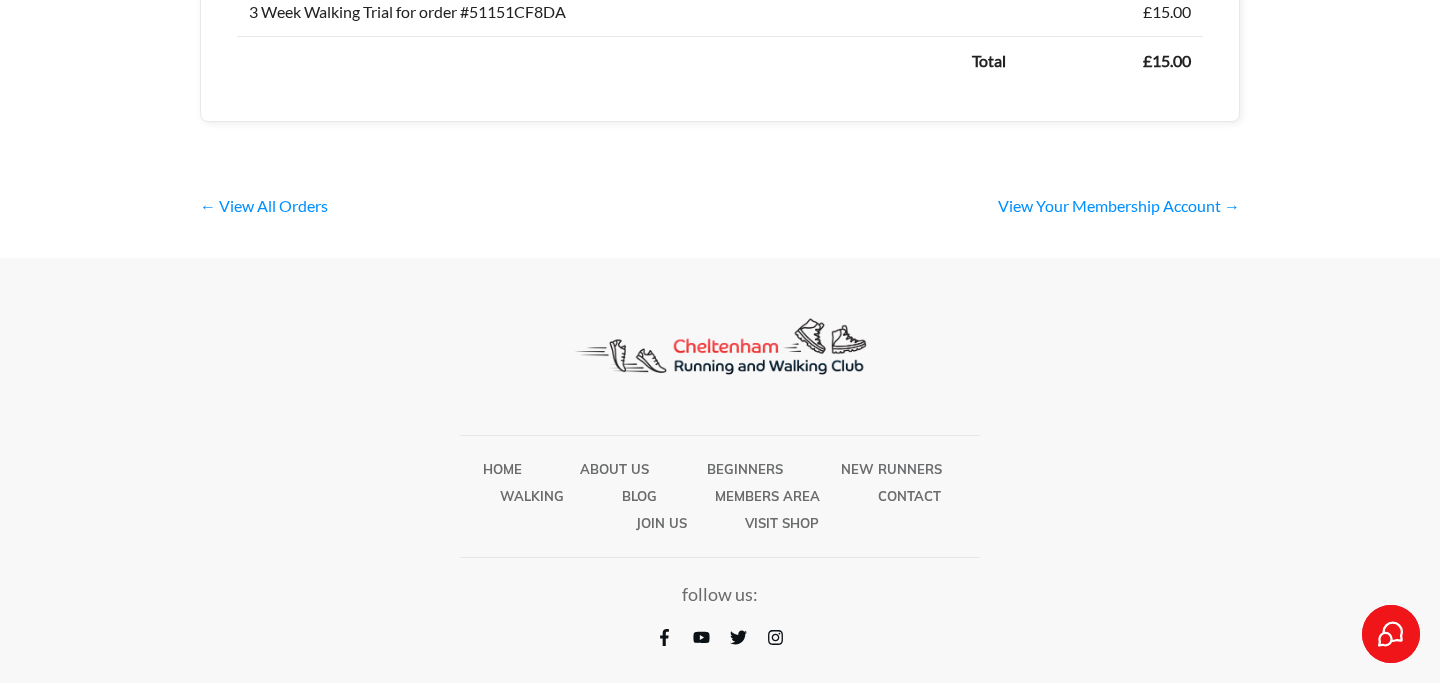 scroll, scrollTop: 1237, scrollLeft: 0, axis: vertical 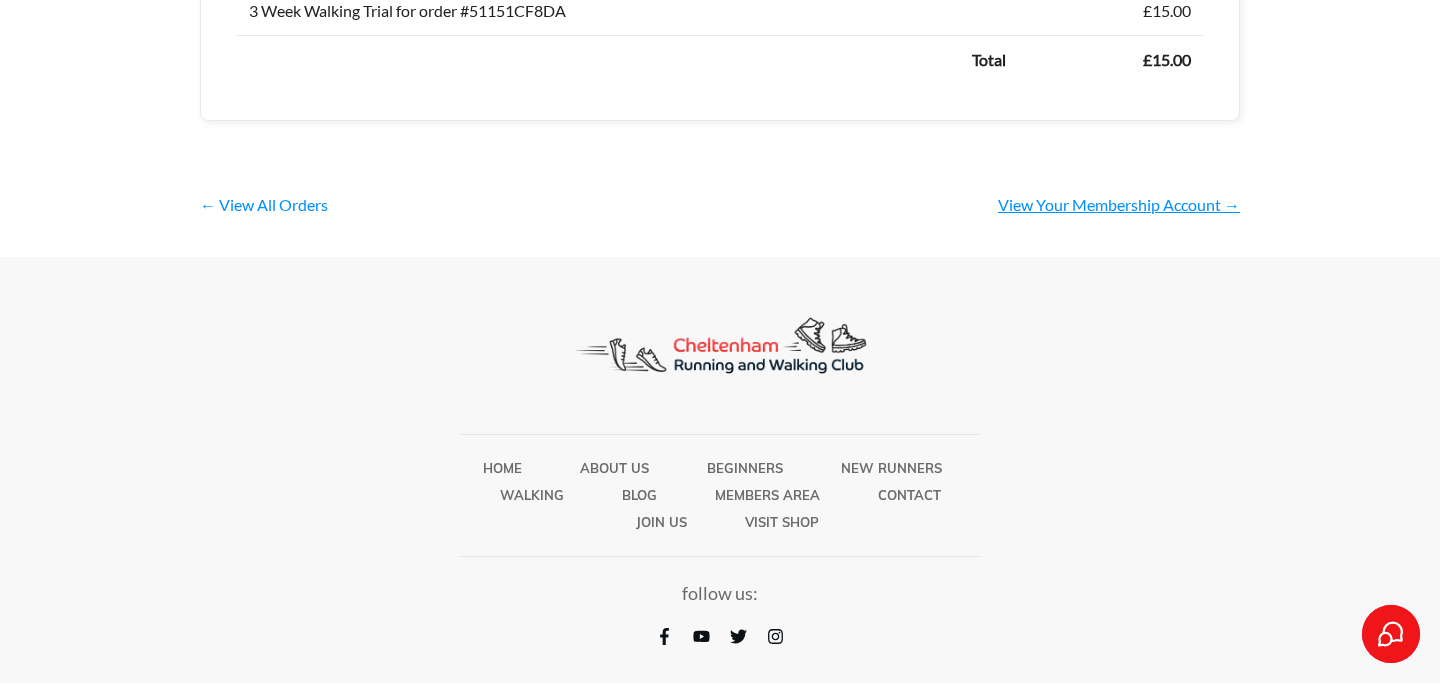 click on "View Your Membership Account →" at bounding box center (1119, 204) 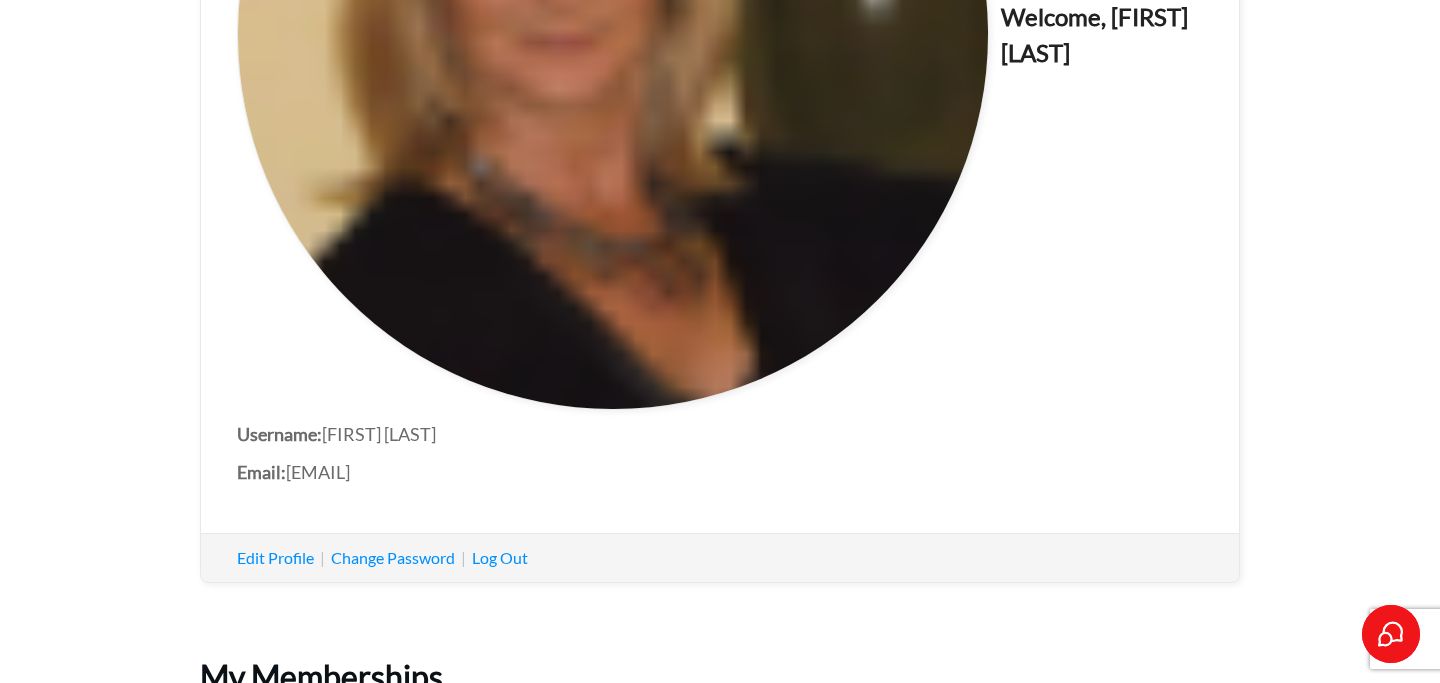 scroll, scrollTop: 830, scrollLeft: 0, axis: vertical 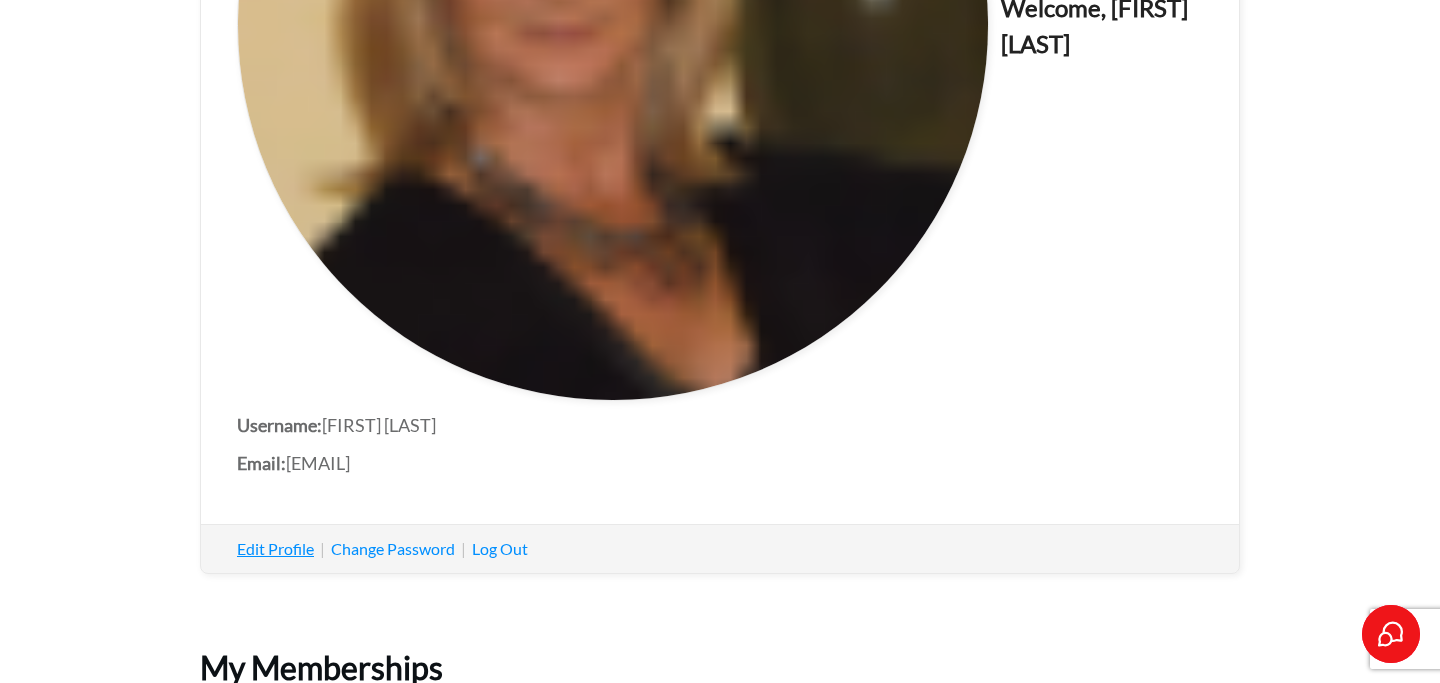 click on "Edit Profile" at bounding box center [275, 548] 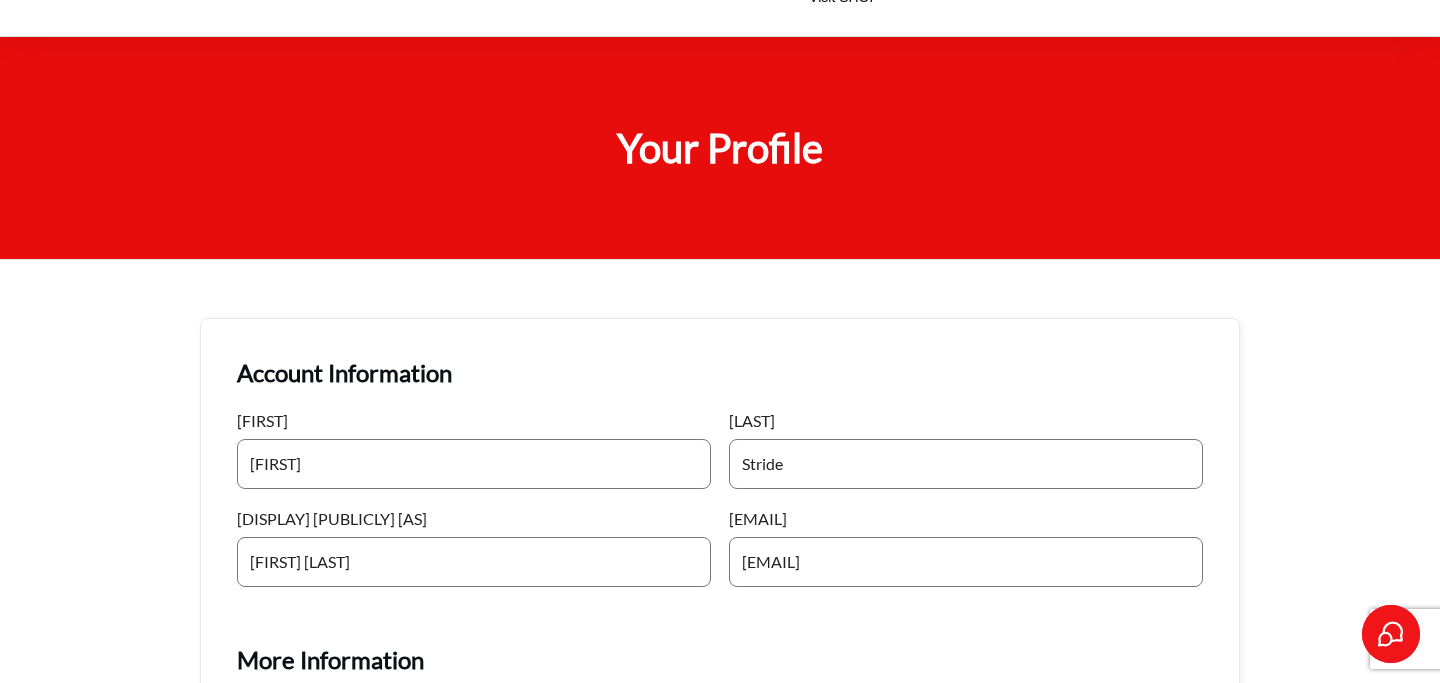 scroll, scrollTop: 0, scrollLeft: 0, axis: both 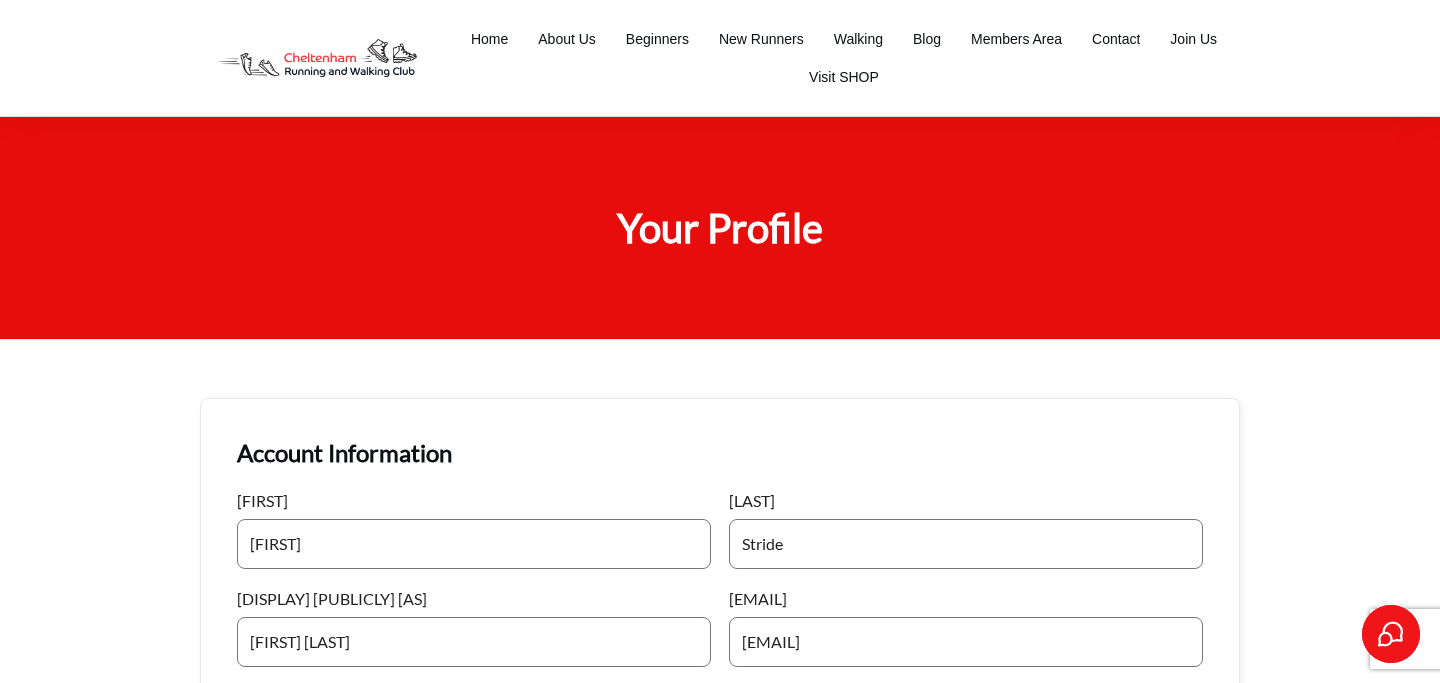 click on "Your Profile" at bounding box center (720, 228) 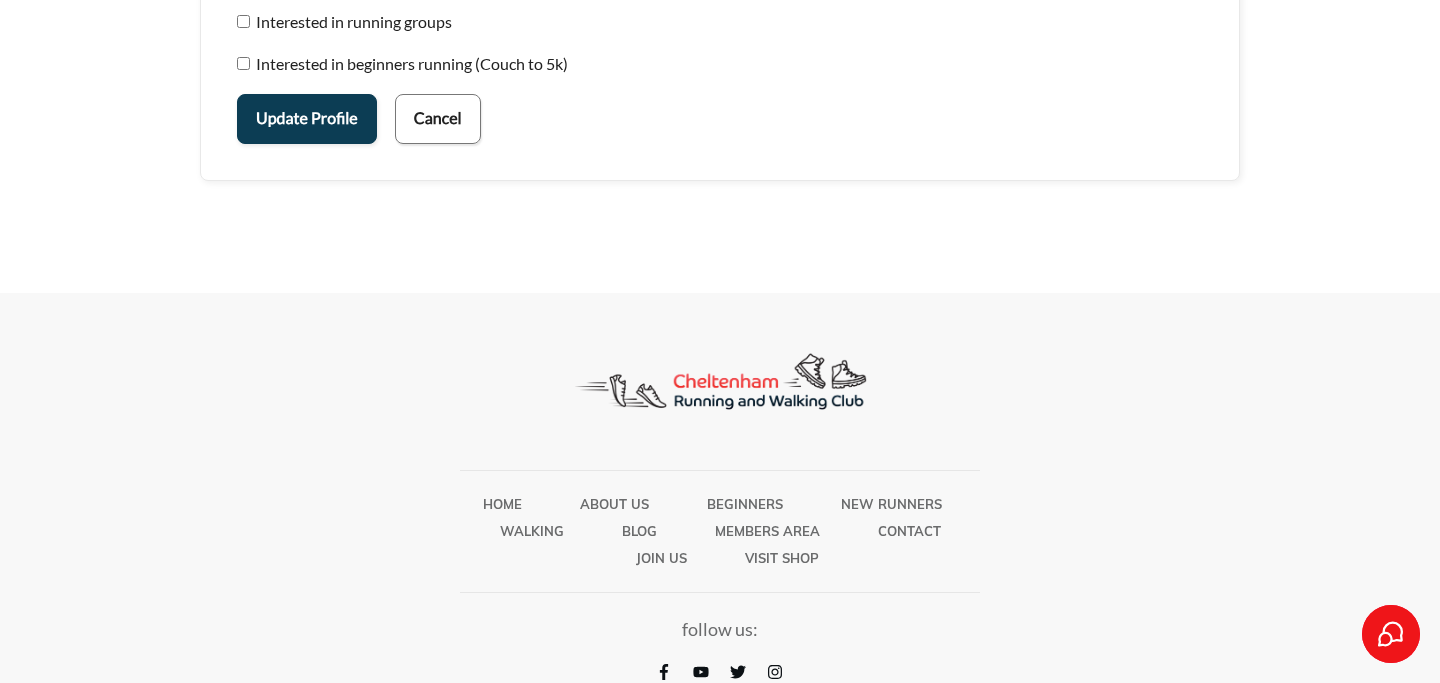 scroll, scrollTop: 1110, scrollLeft: 0, axis: vertical 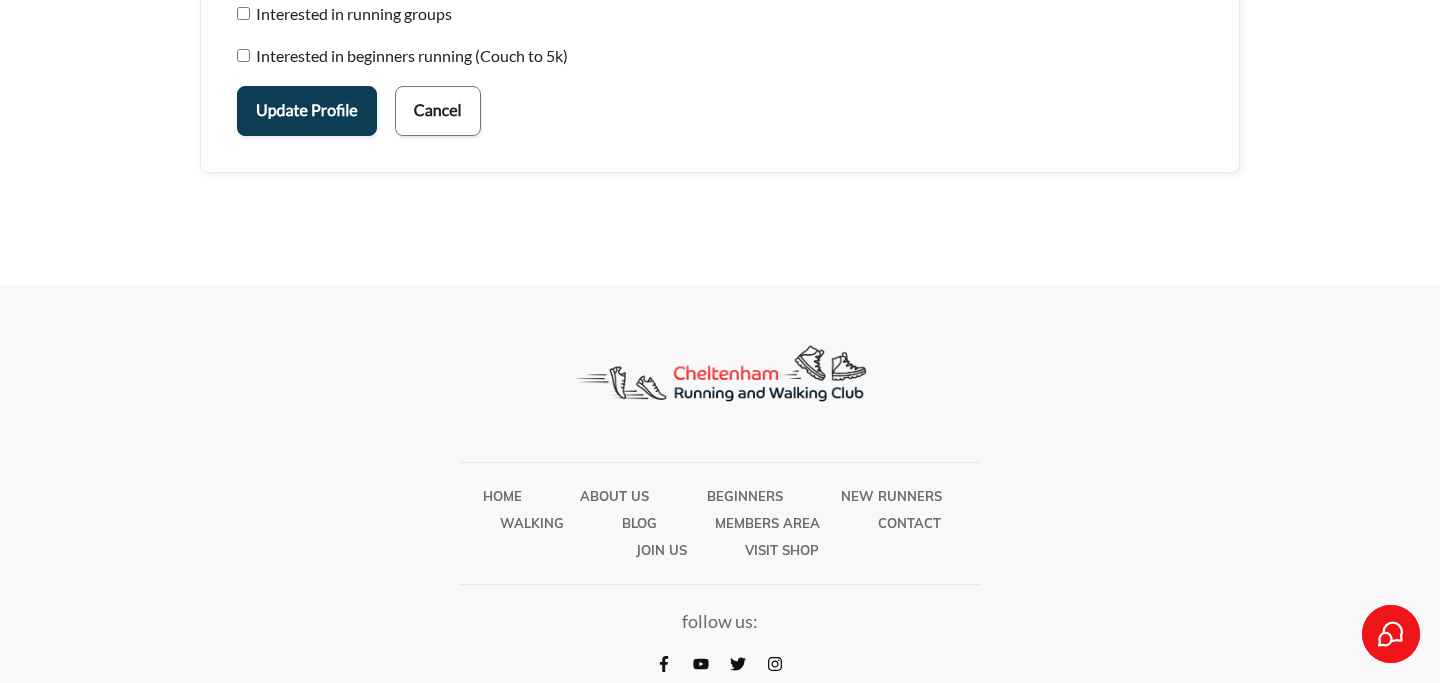 click on "Update Profile" at bounding box center [307, 111] 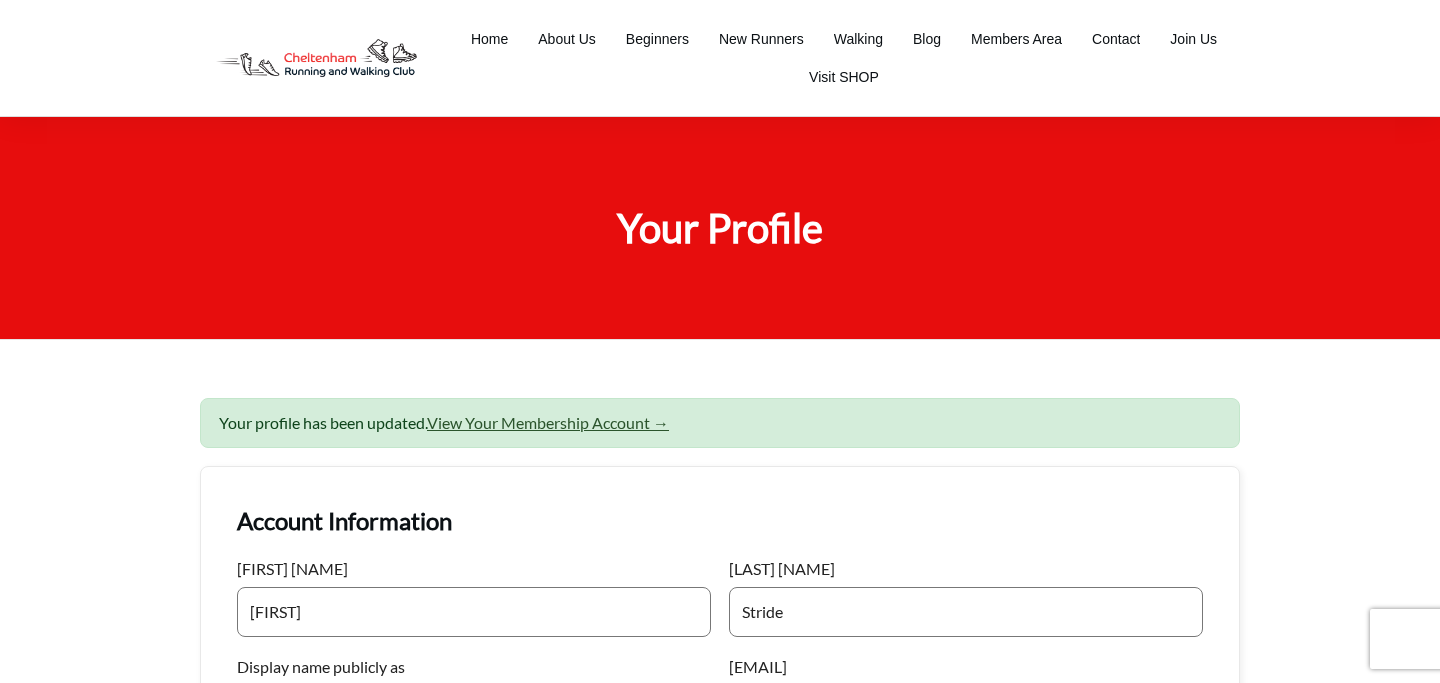 scroll, scrollTop: 0, scrollLeft: 0, axis: both 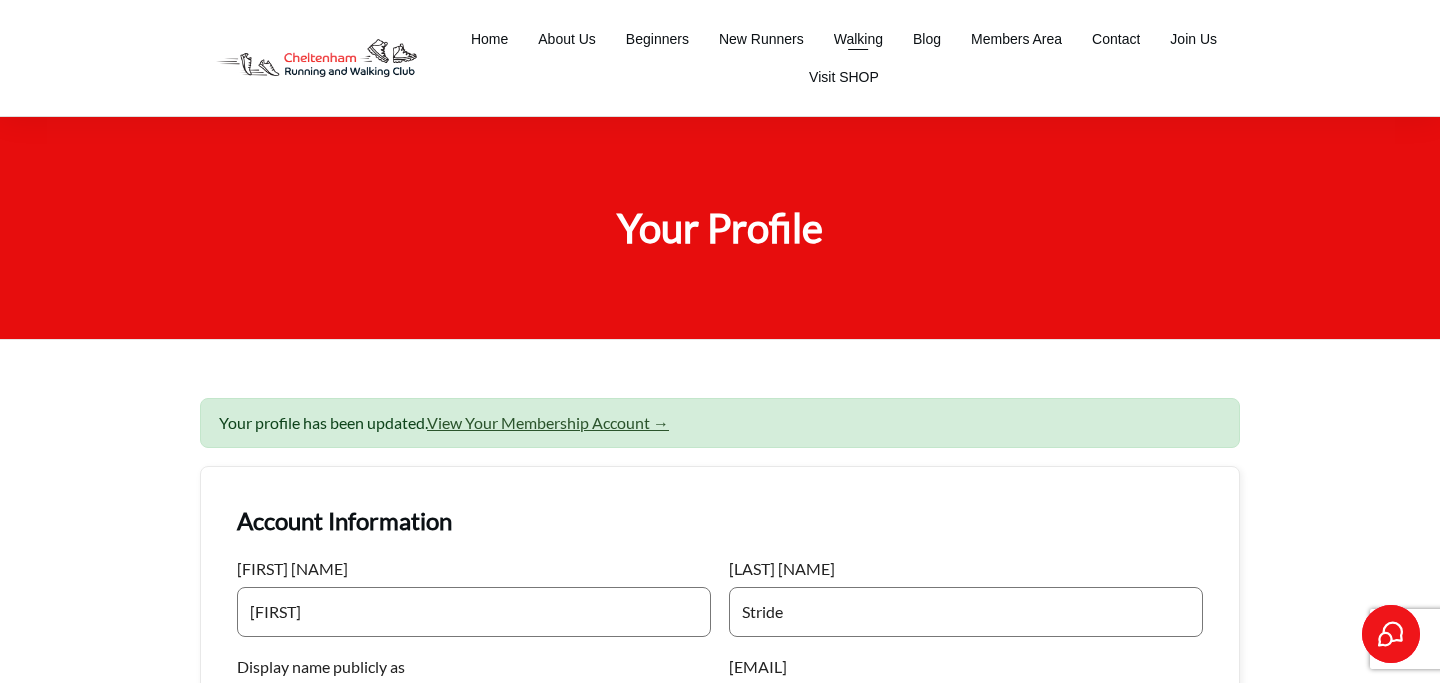 click on "Walking" at bounding box center [858, 39] 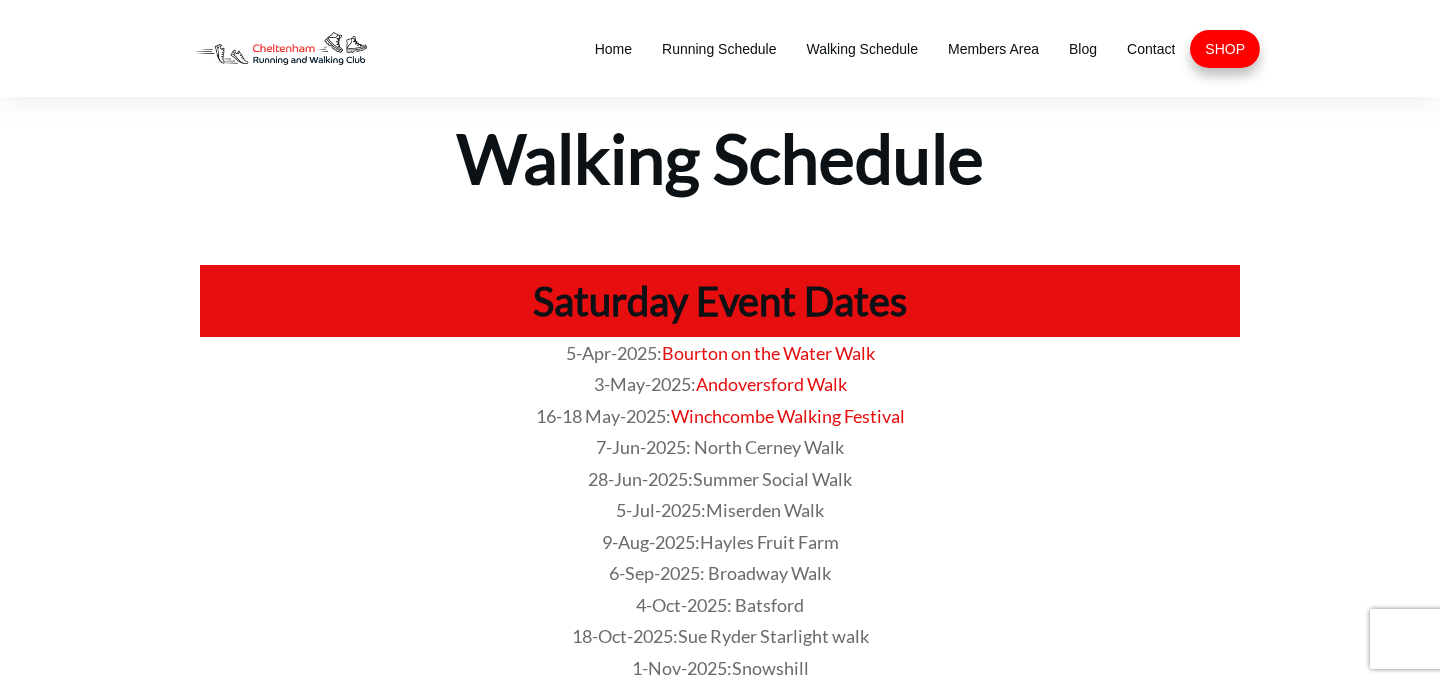 scroll, scrollTop: 0, scrollLeft: 0, axis: both 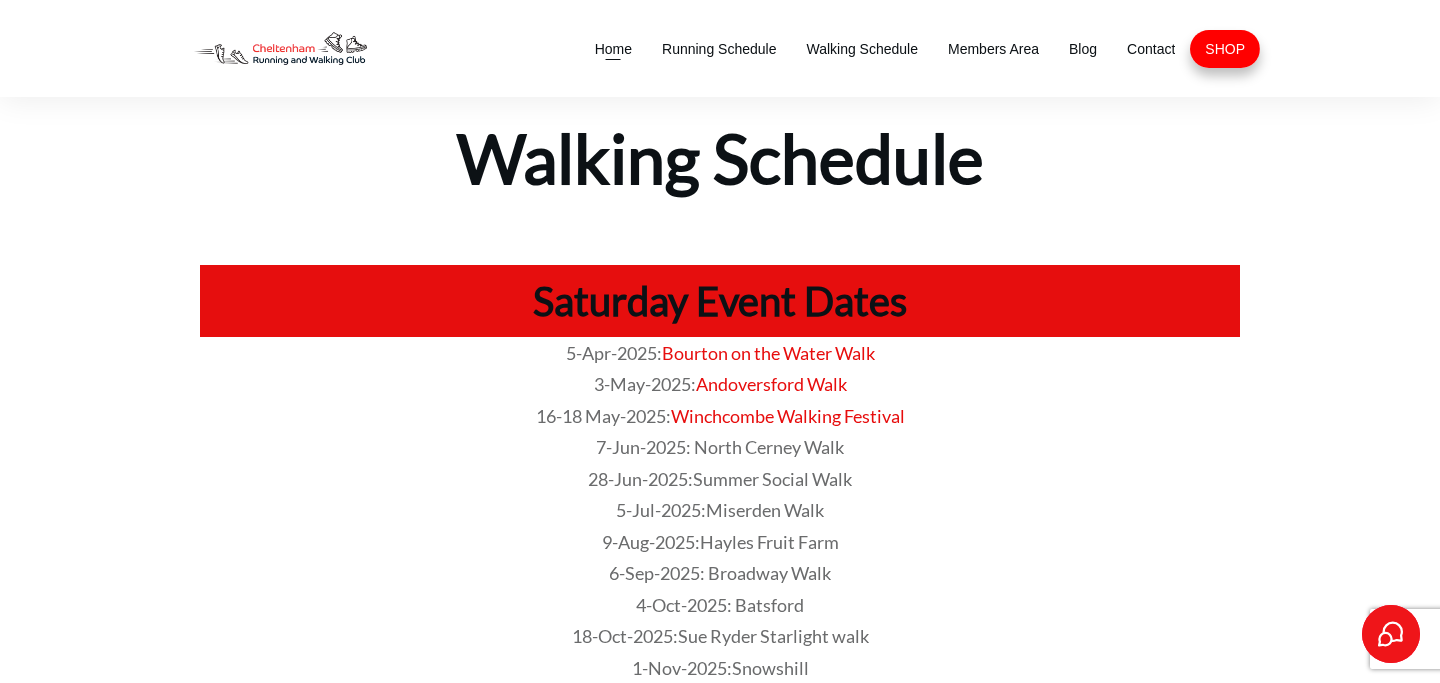 click on "Home" at bounding box center [613, 49] 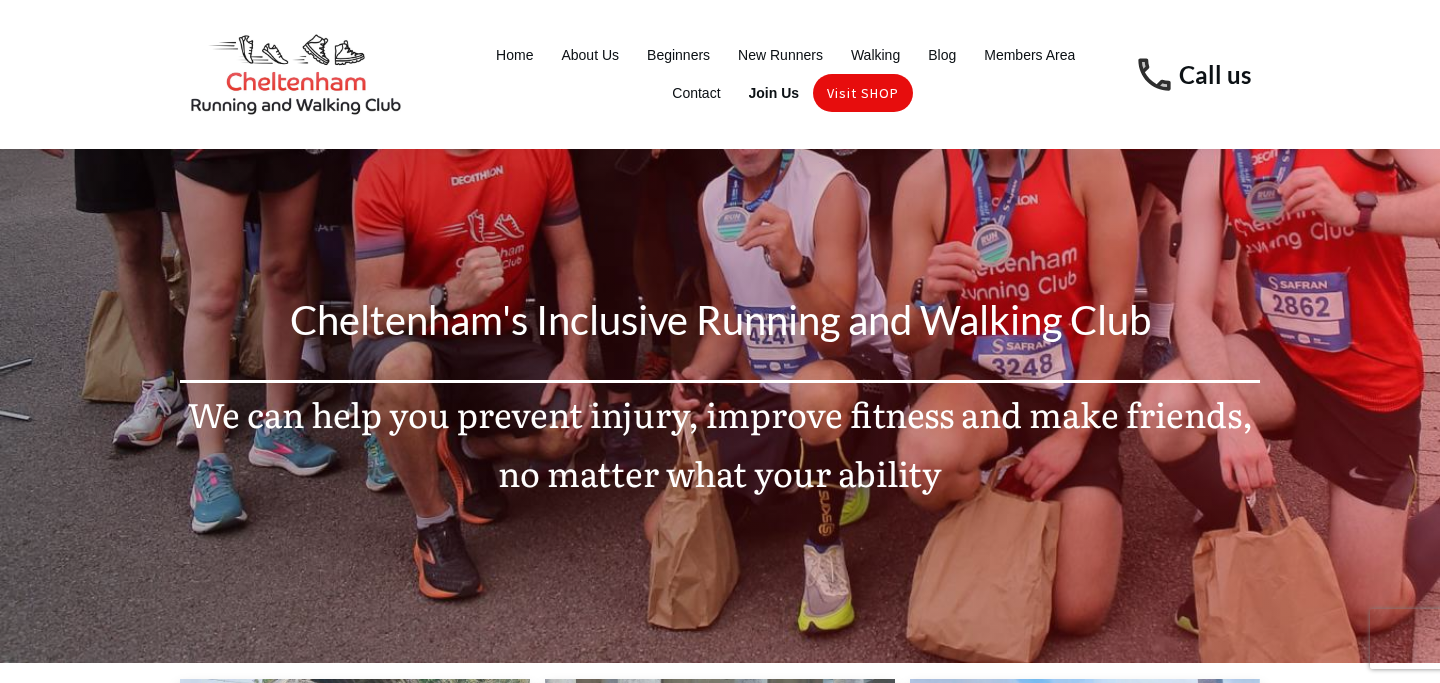 scroll, scrollTop: 0, scrollLeft: 0, axis: both 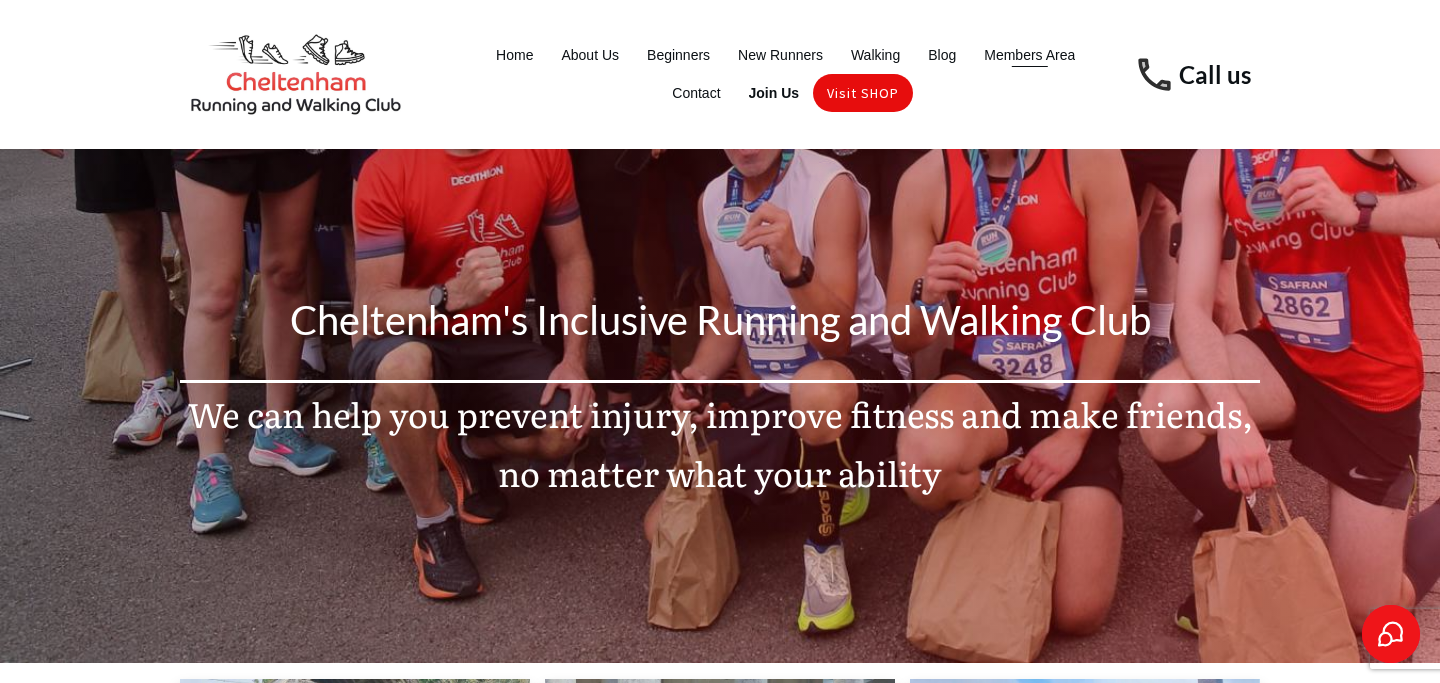click on "Members Area" at bounding box center [1029, 55] 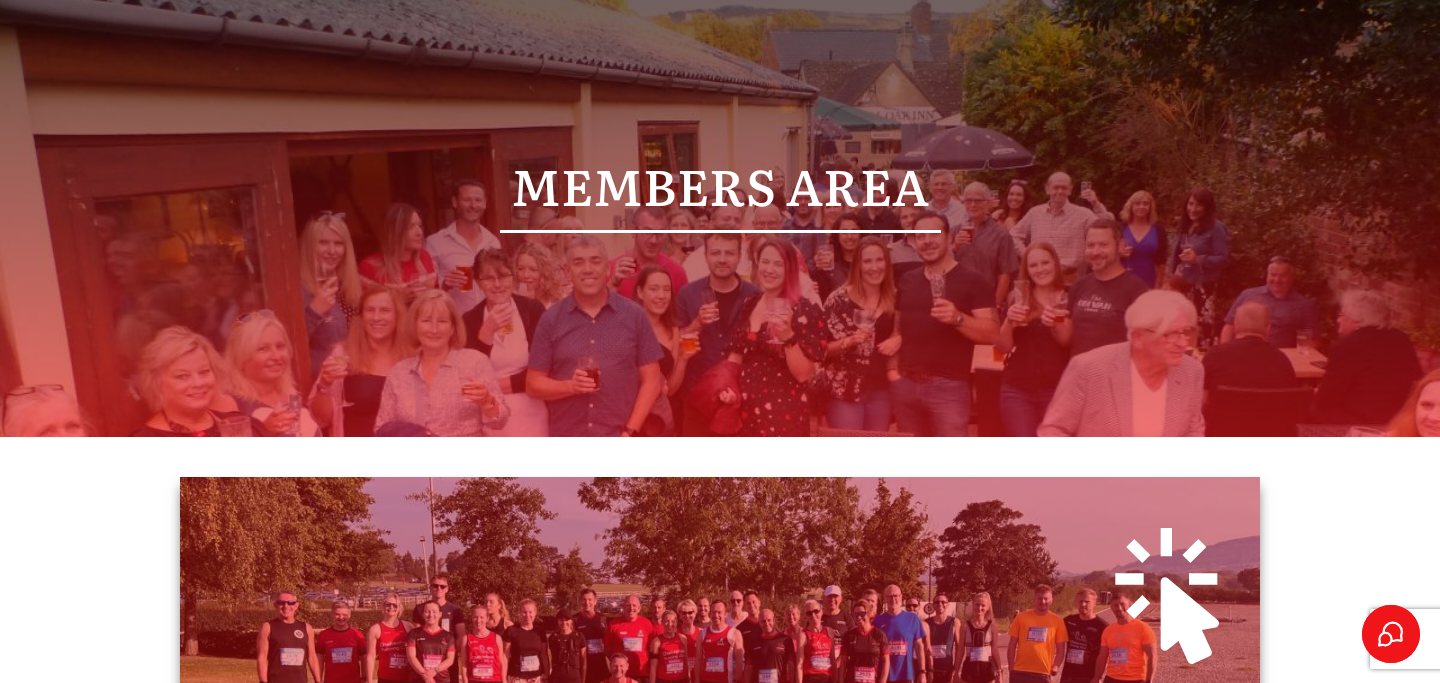 scroll, scrollTop: 143, scrollLeft: 0, axis: vertical 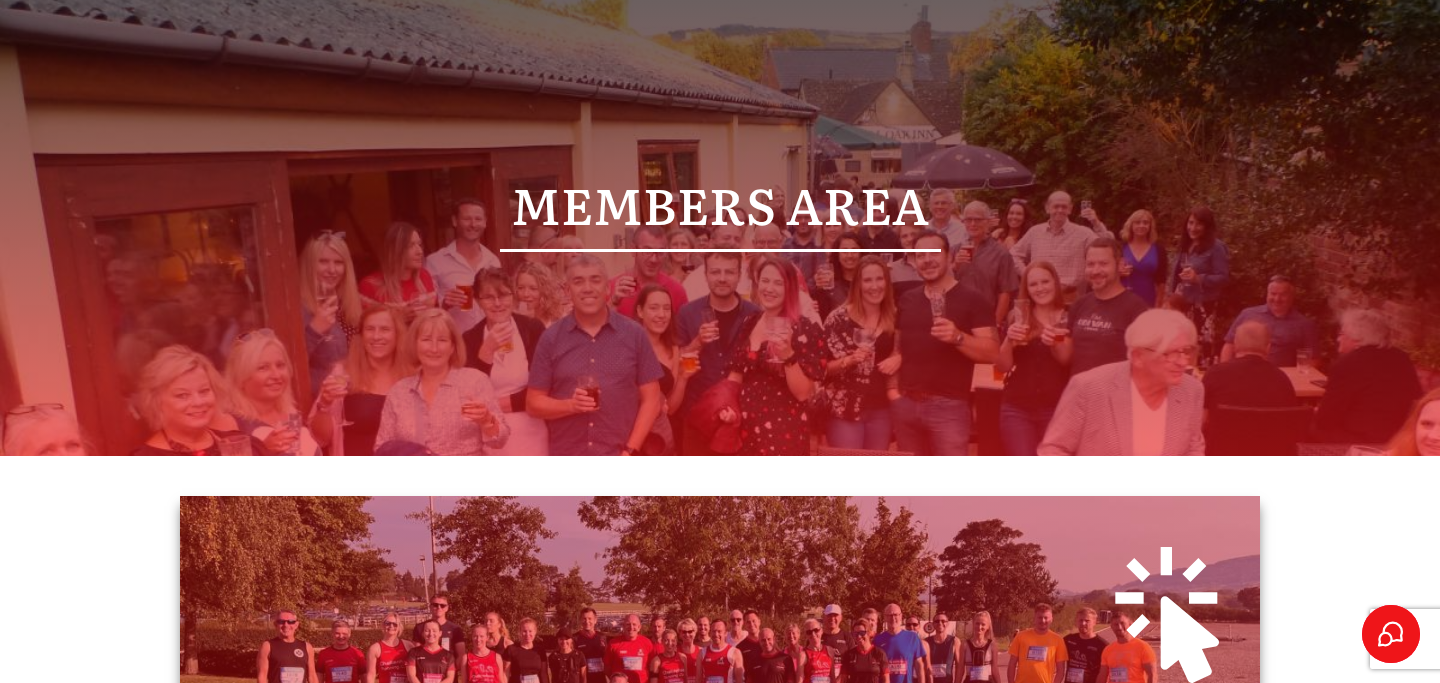 click on "Members Area" at bounding box center [720, 204] 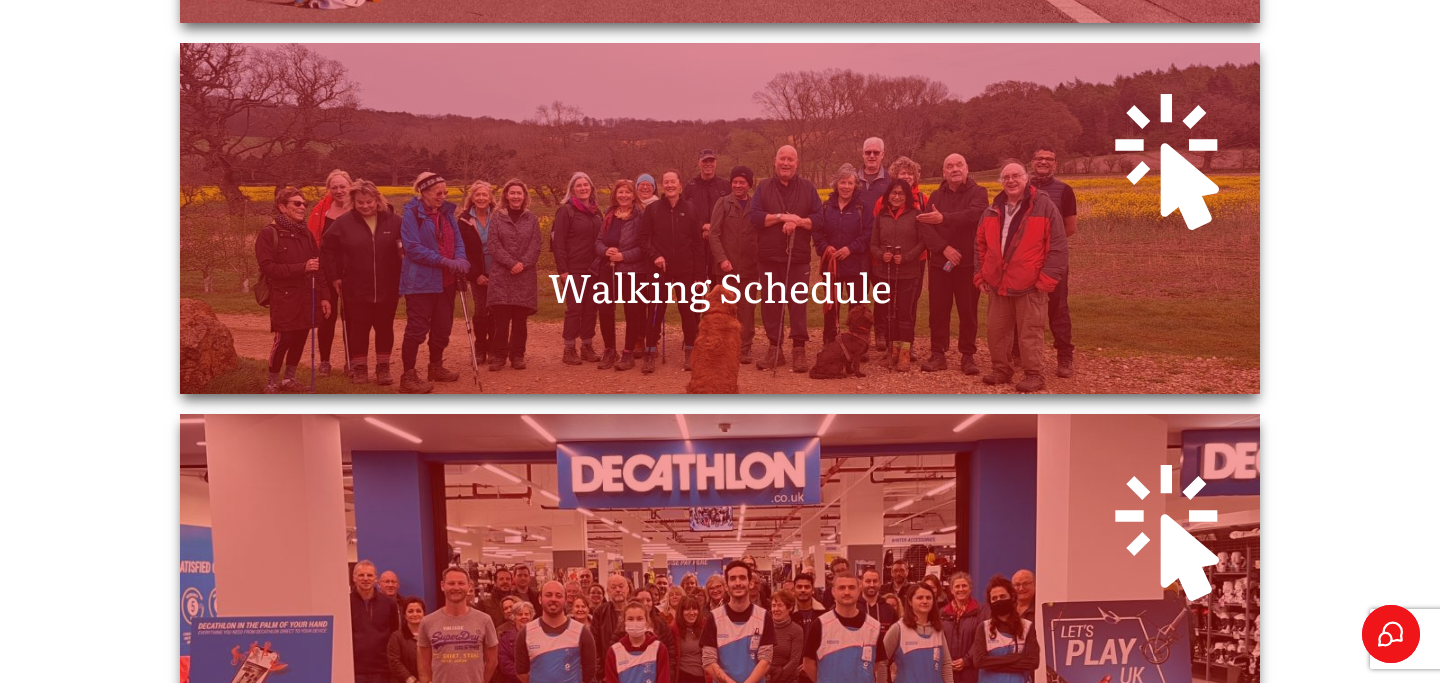 scroll, scrollTop: 1040, scrollLeft: 0, axis: vertical 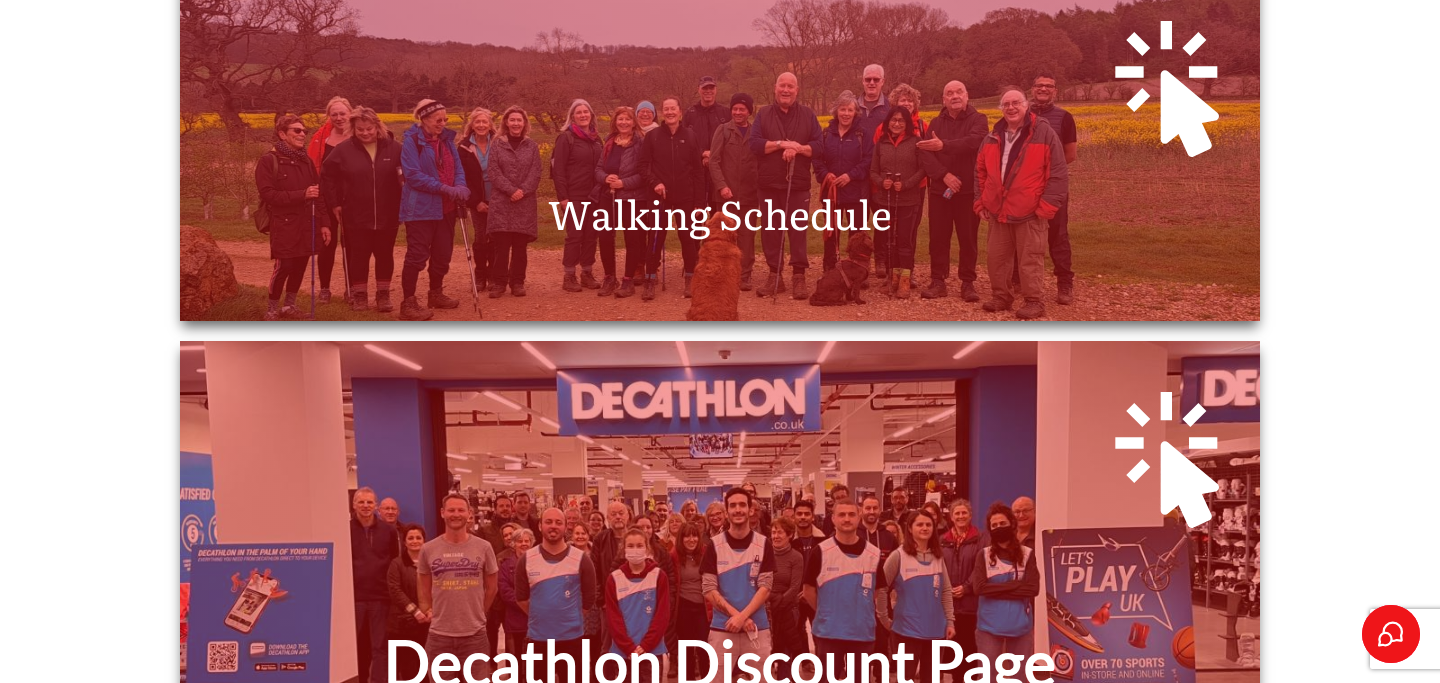click on "Walking Schedule" at bounding box center (720, 212) 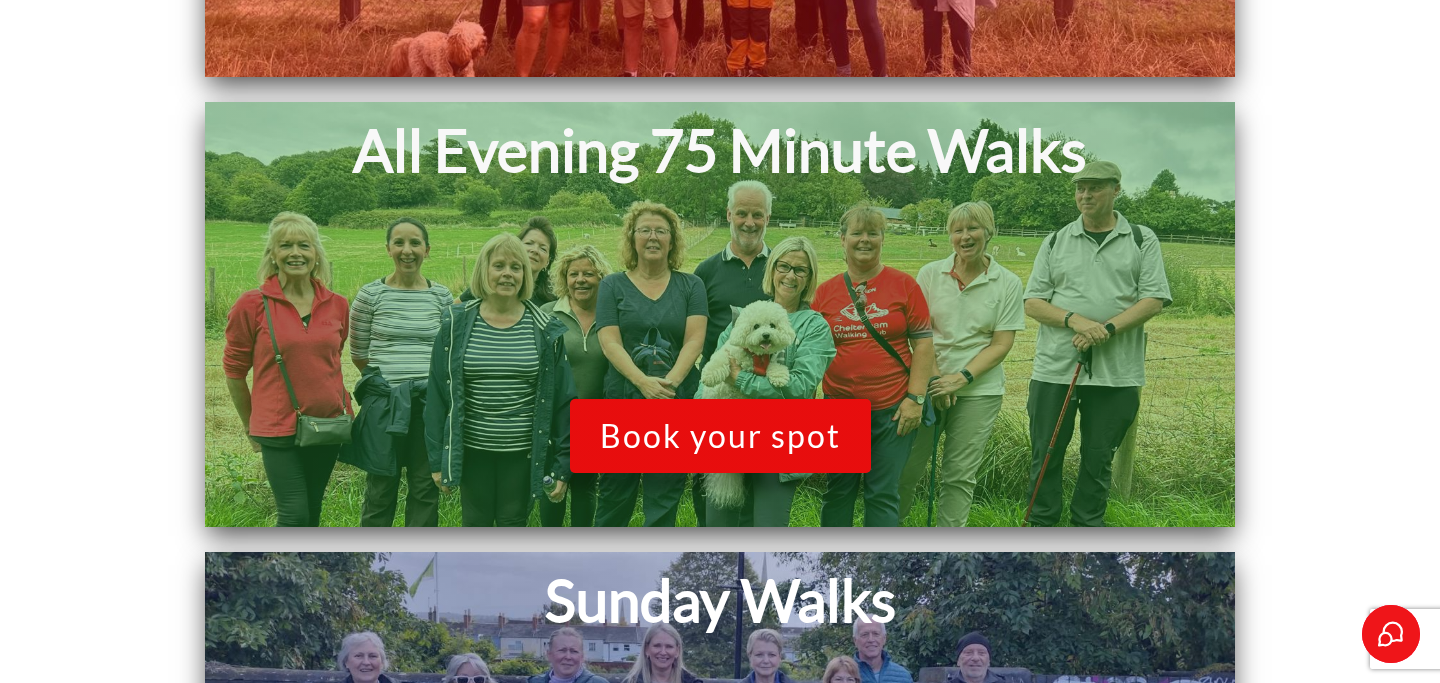 scroll, scrollTop: 1729, scrollLeft: 0, axis: vertical 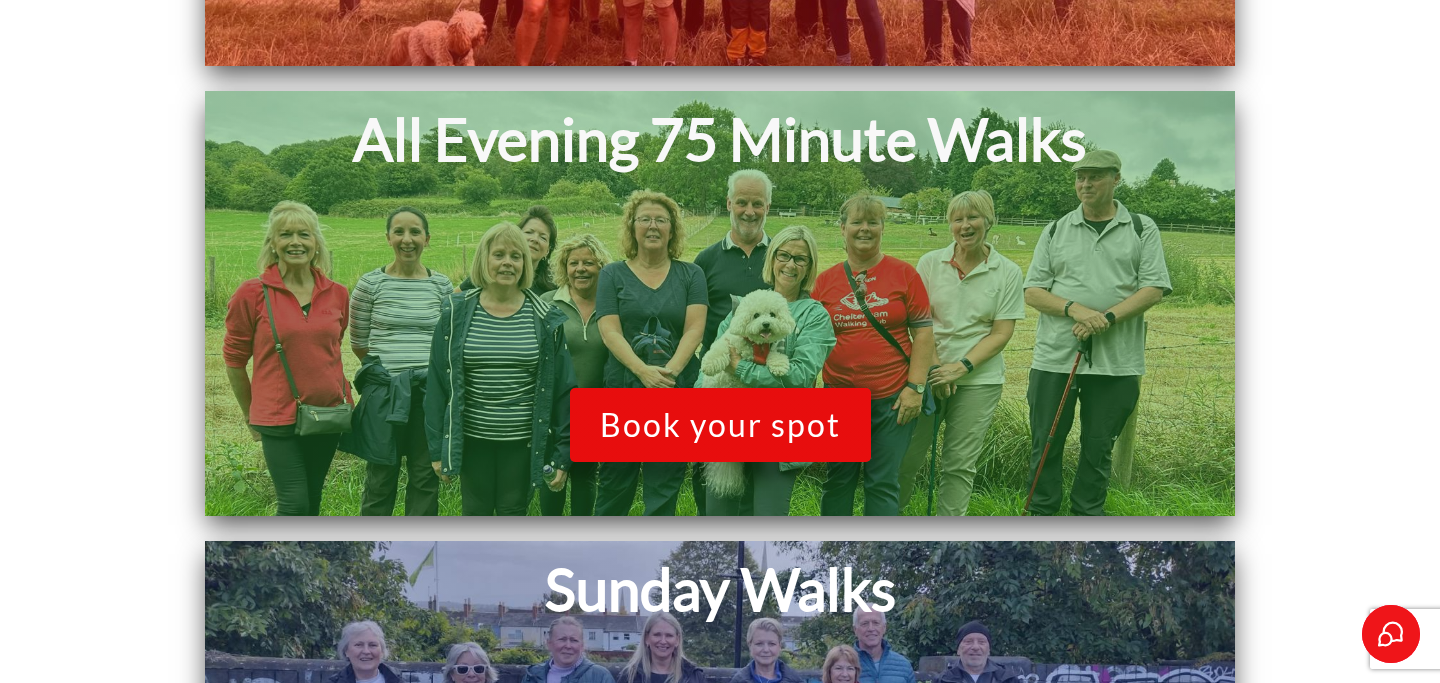 click on "Book your spot" at bounding box center [720, 425] 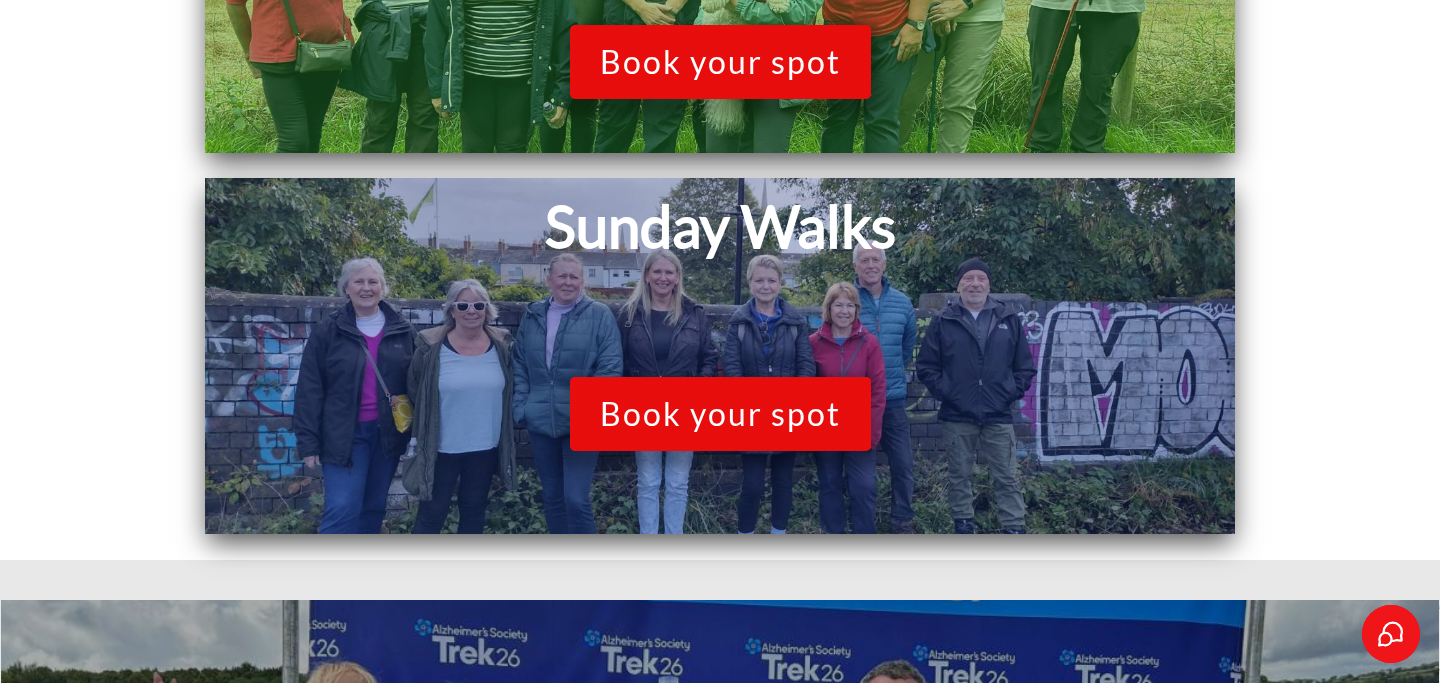 scroll, scrollTop: 2117, scrollLeft: 0, axis: vertical 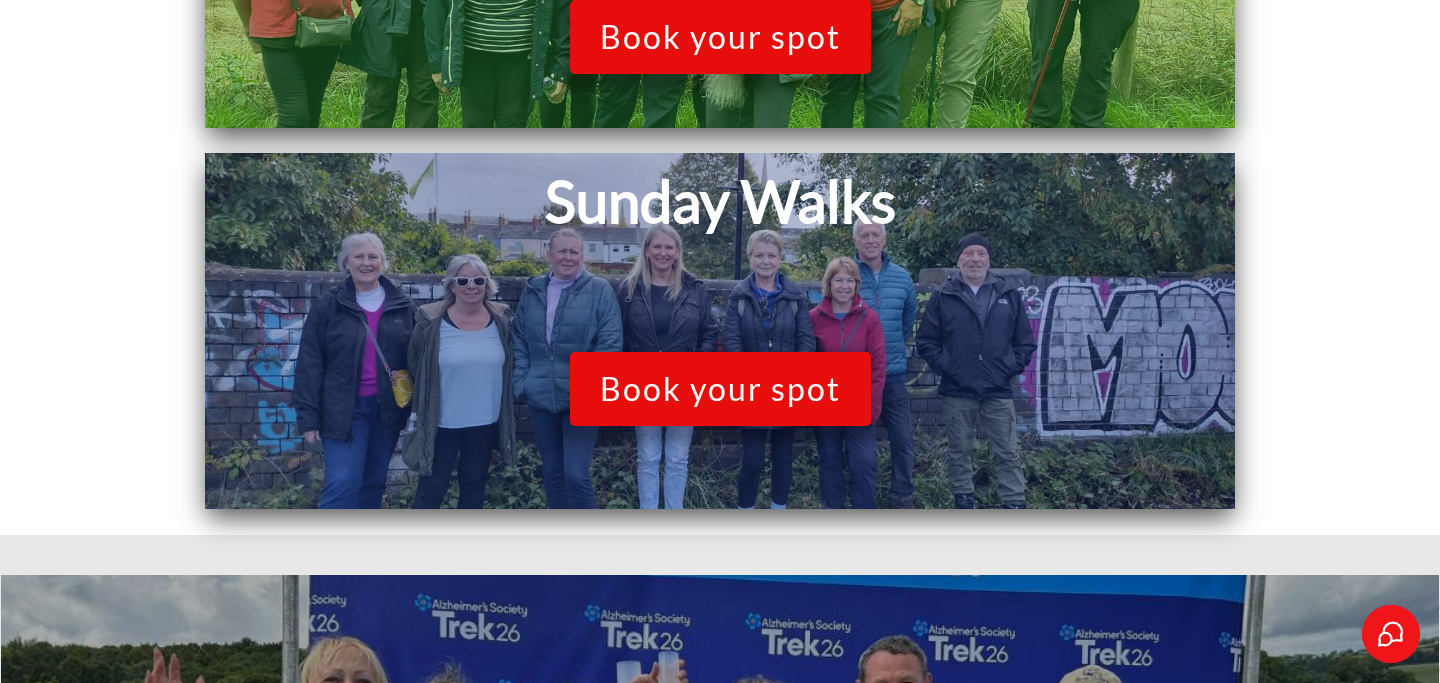 click on "Book your spot" at bounding box center (720, 389) 